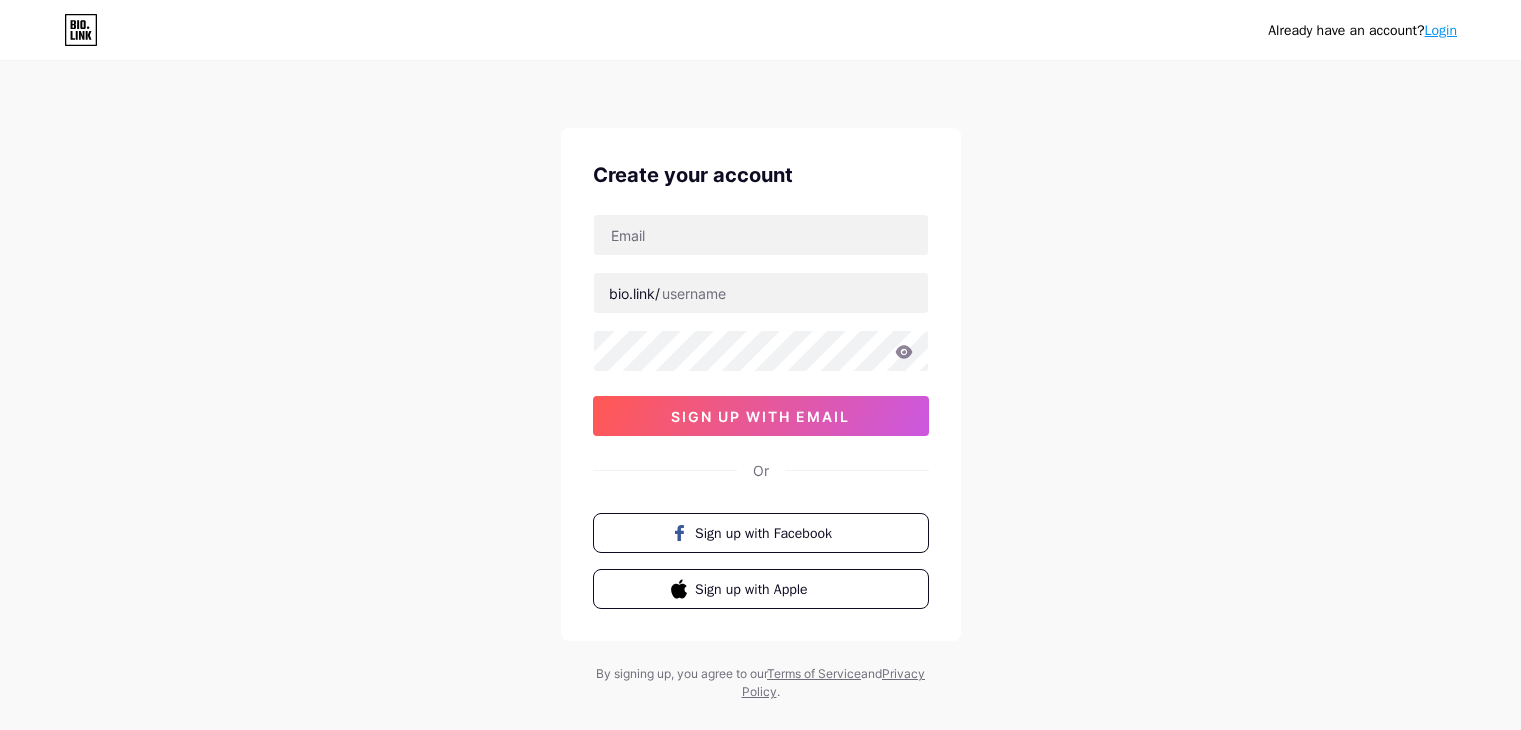 scroll, scrollTop: 0, scrollLeft: 0, axis: both 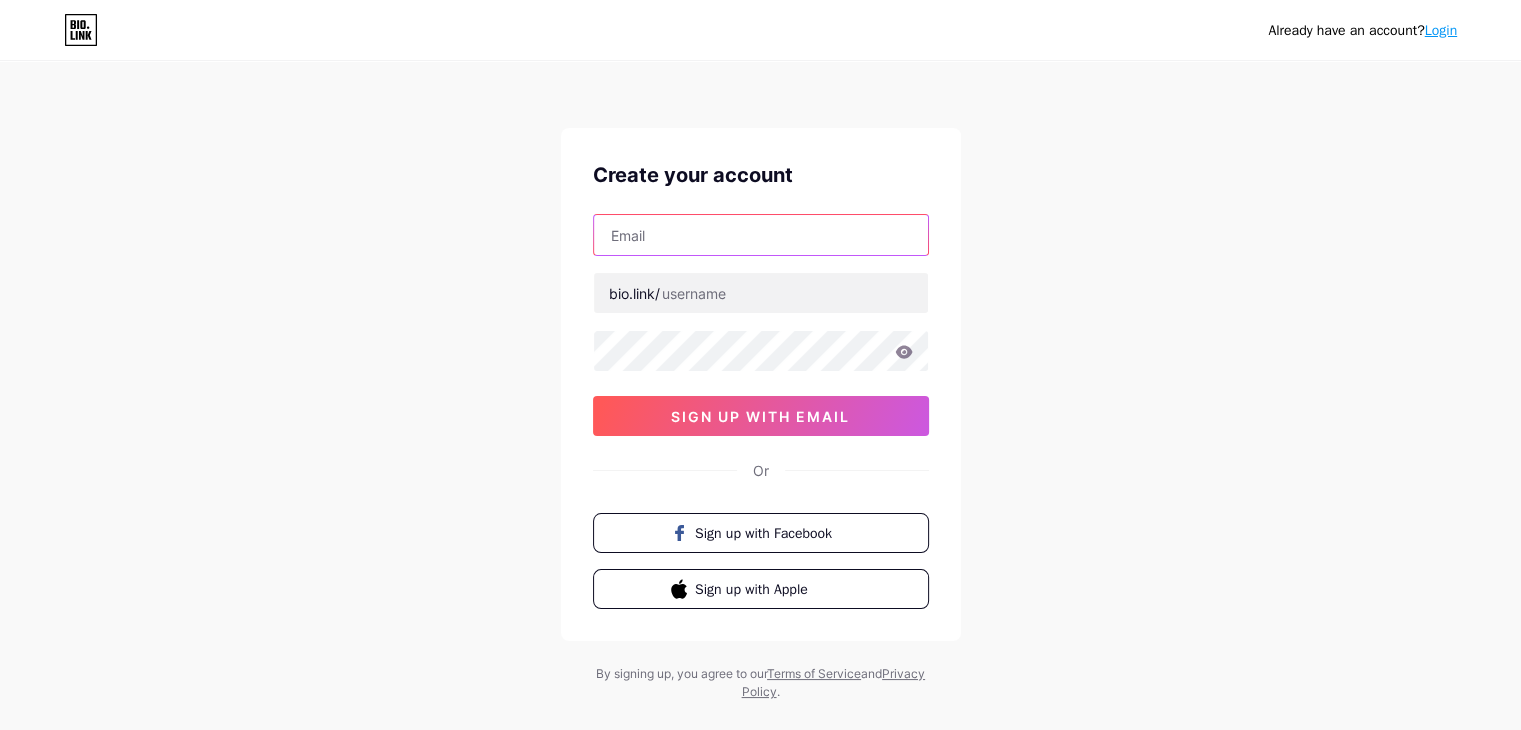 click at bounding box center [761, 235] 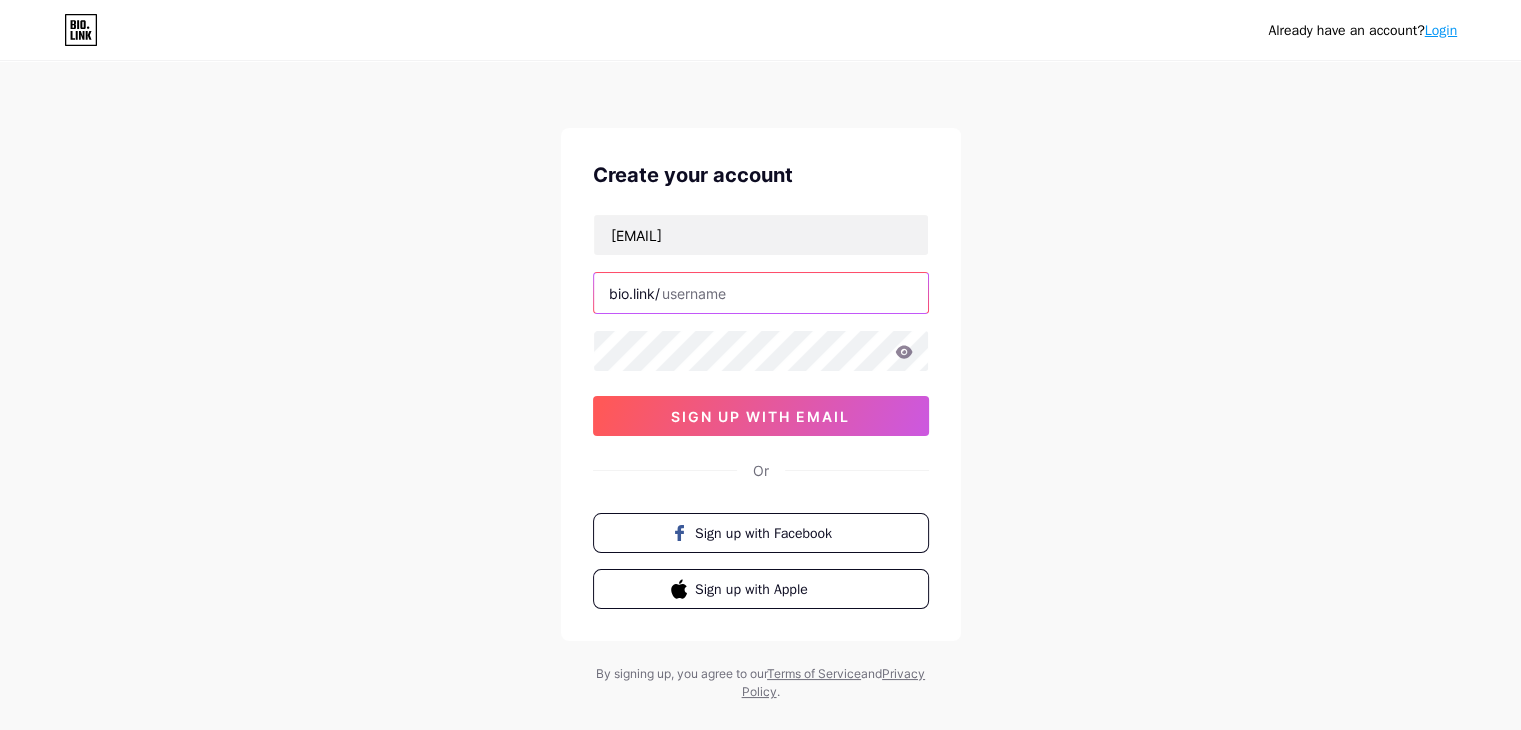 click at bounding box center (761, 293) 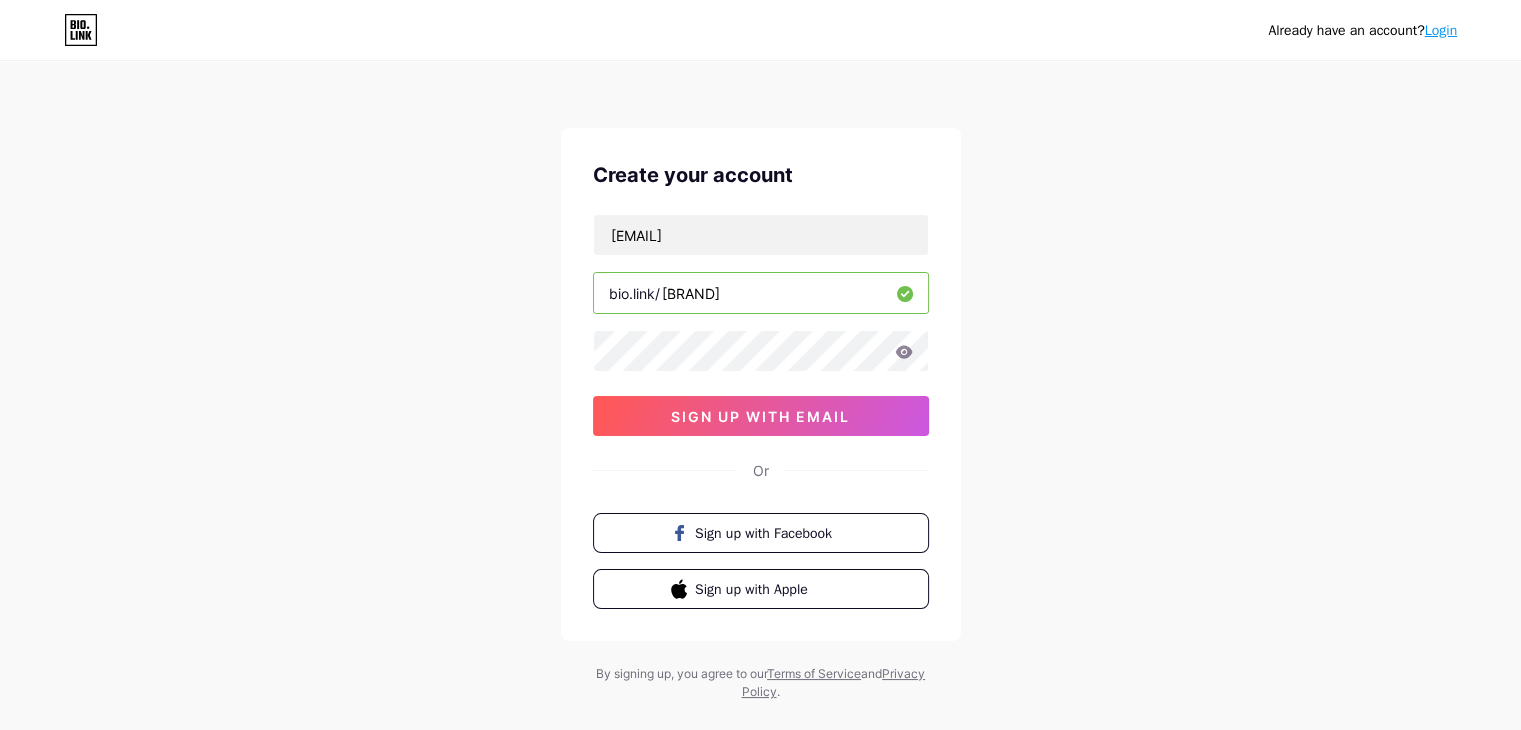 scroll, scrollTop: 34, scrollLeft: 0, axis: vertical 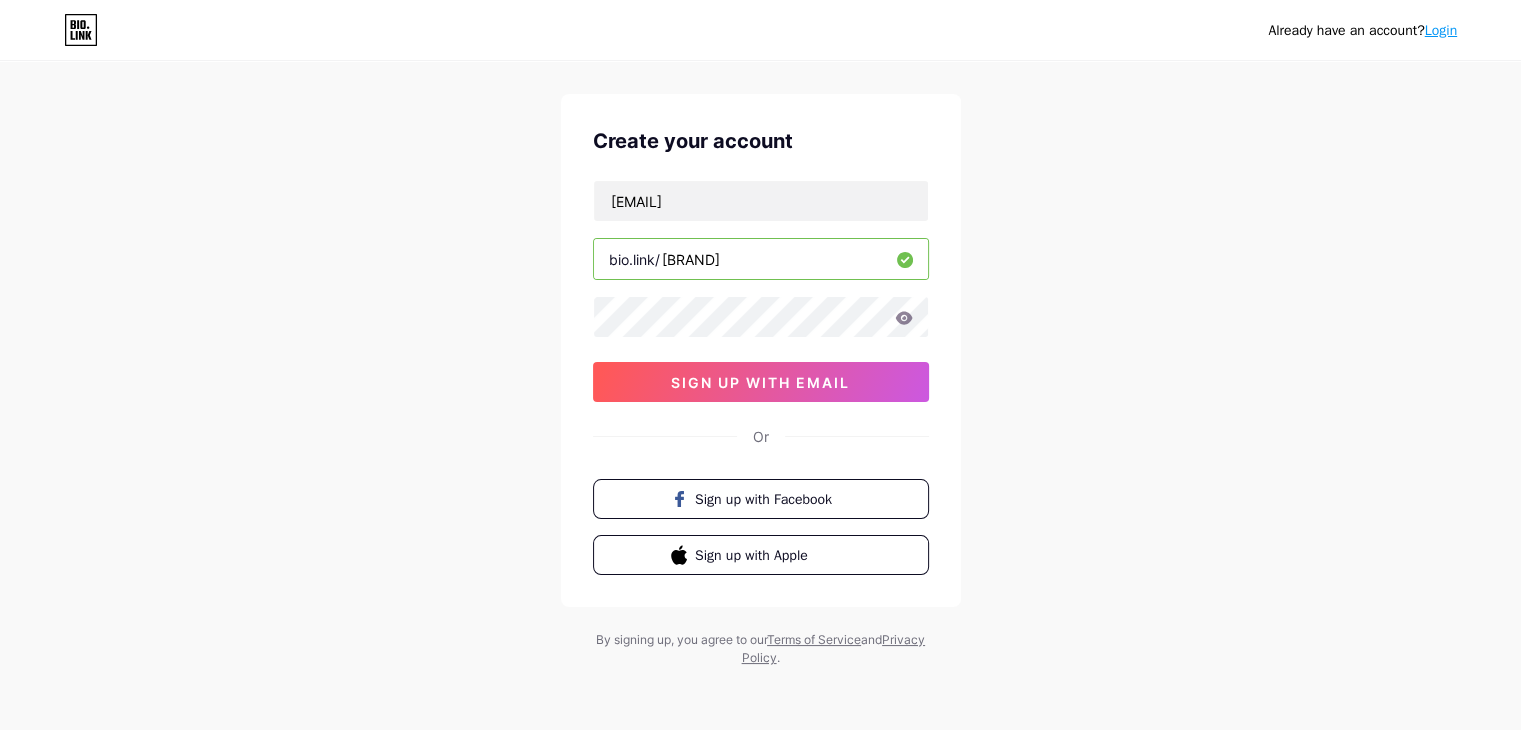 type on "[BRAND]" 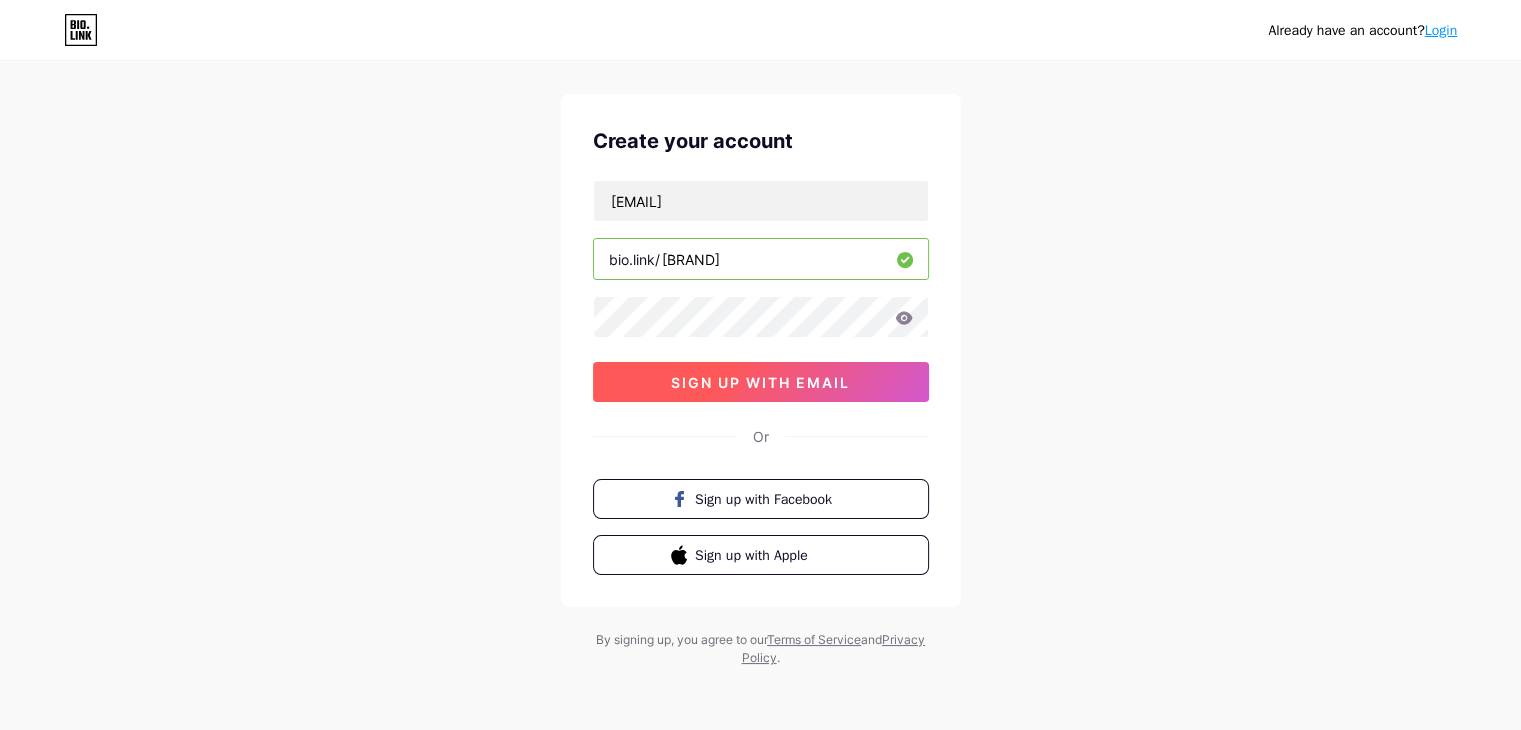 click on "sign up with email" at bounding box center [760, 382] 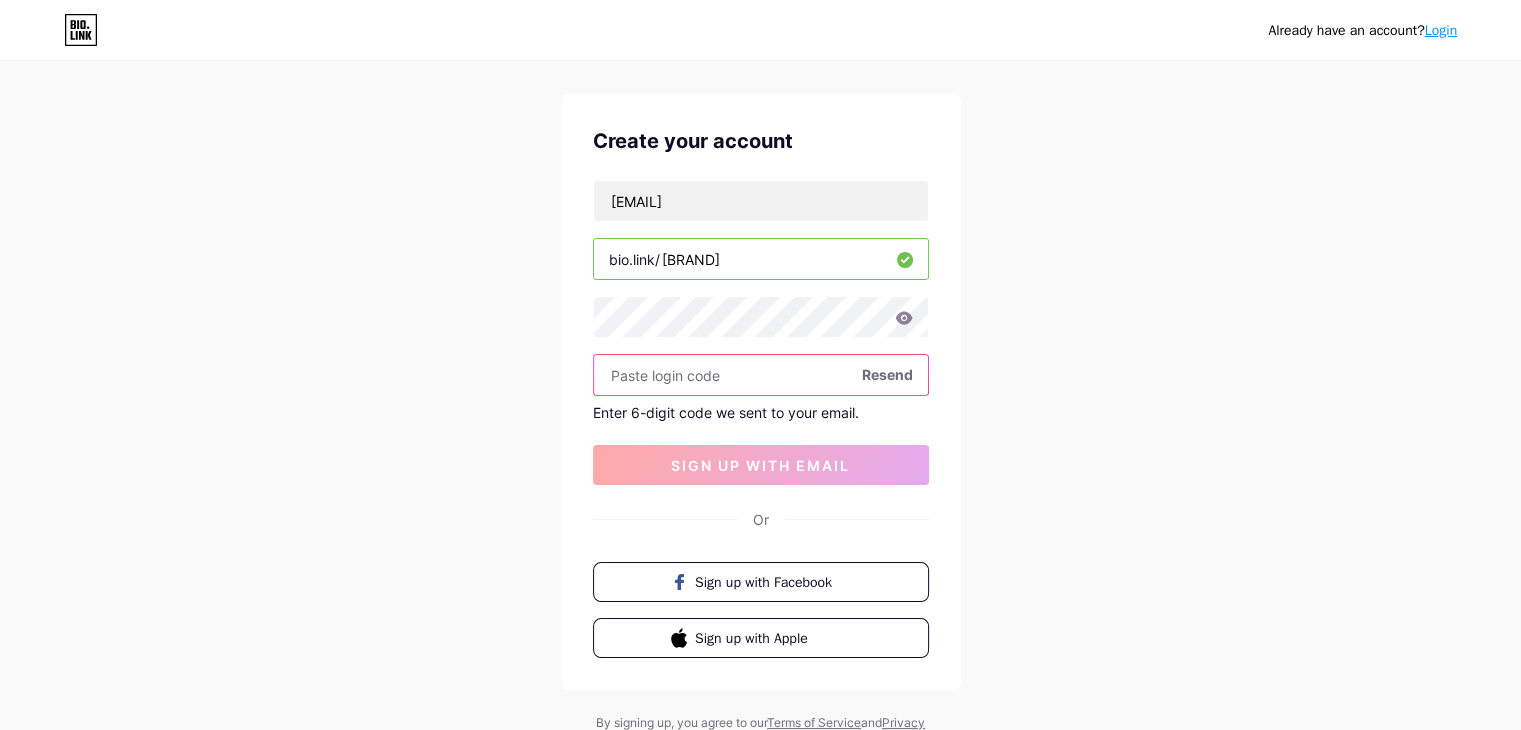 paste on "864540" 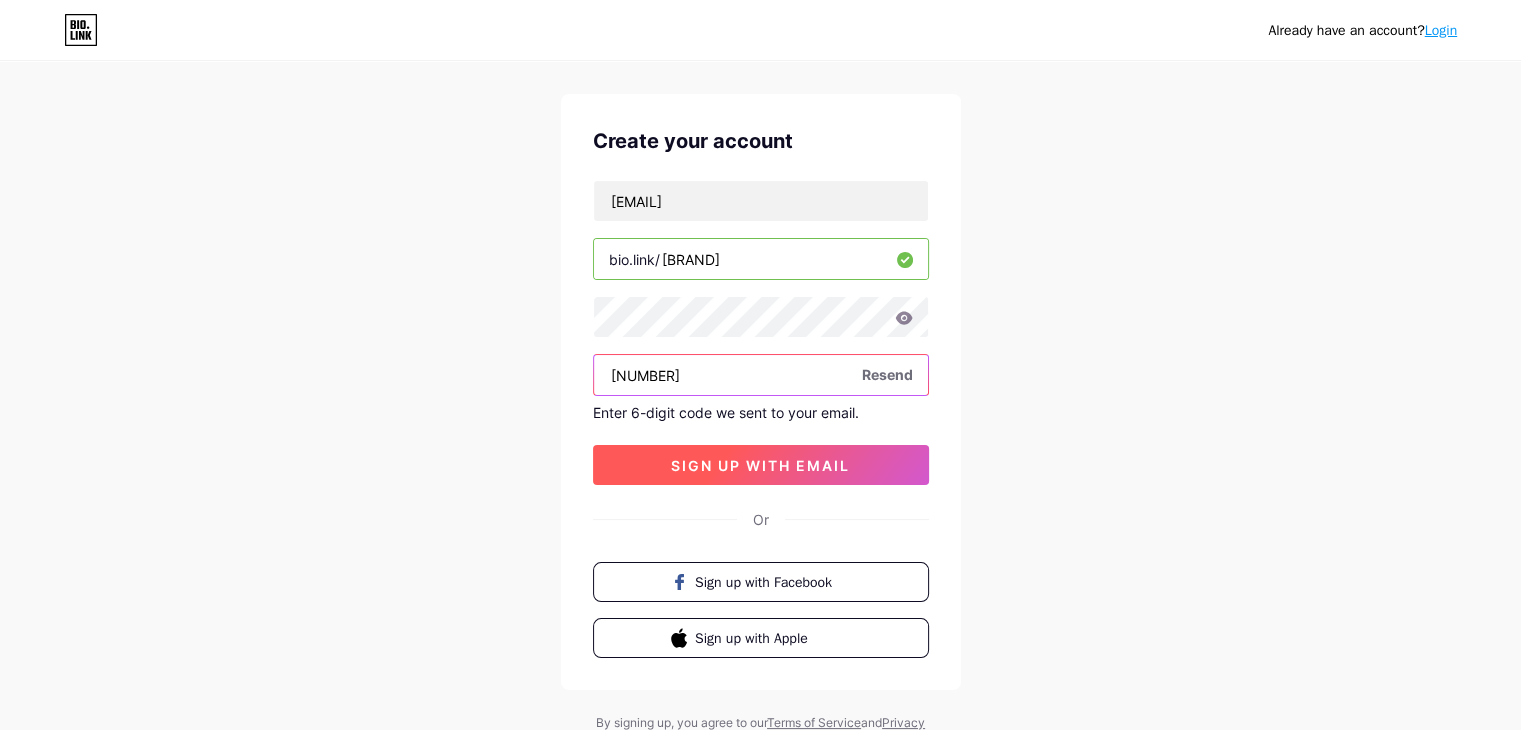 type on "864540" 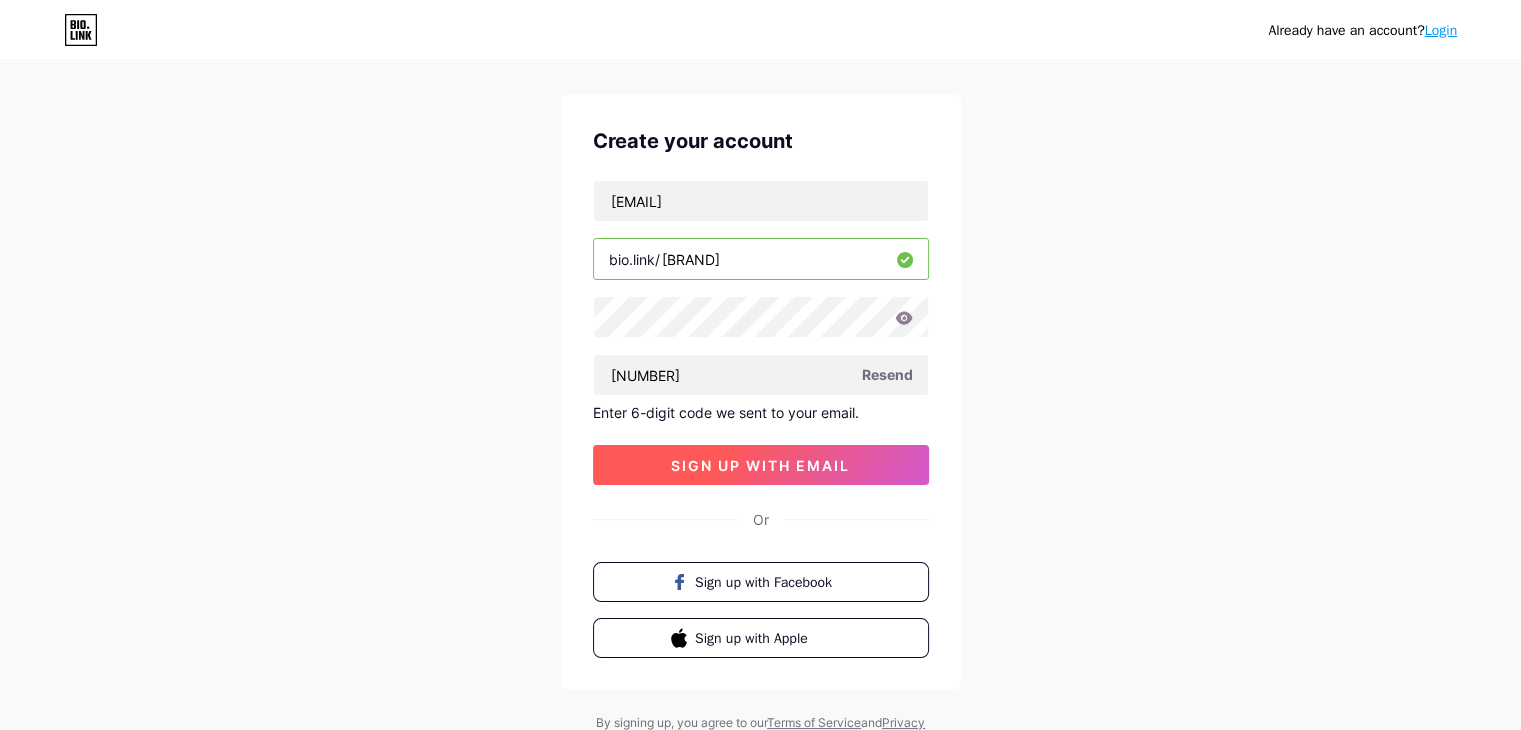 click on "sign up with email" at bounding box center [760, 465] 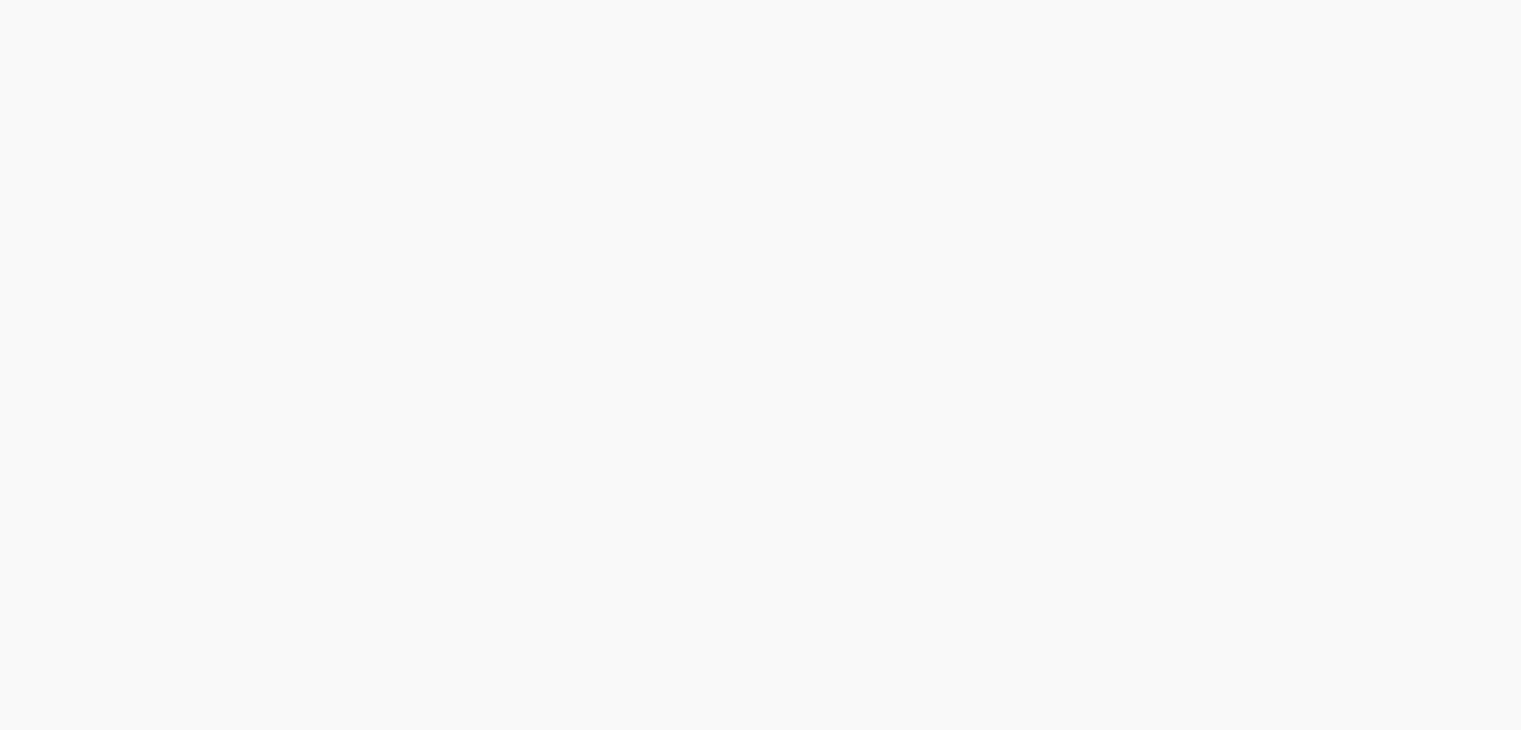 scroll, scrollTop: 0, scrollLeft: 0, axis: both 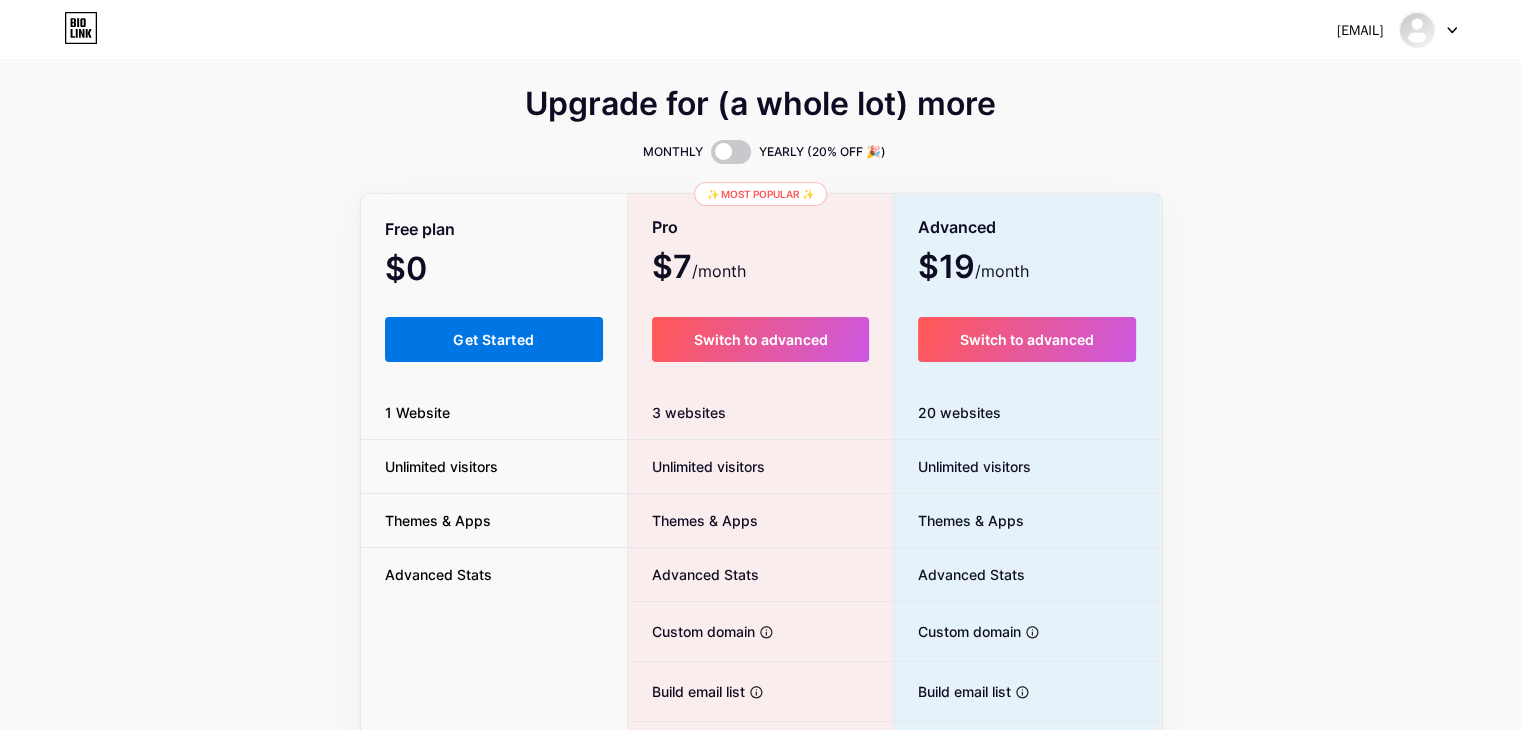 click on "Get Started" at bounding box center (494, 339) 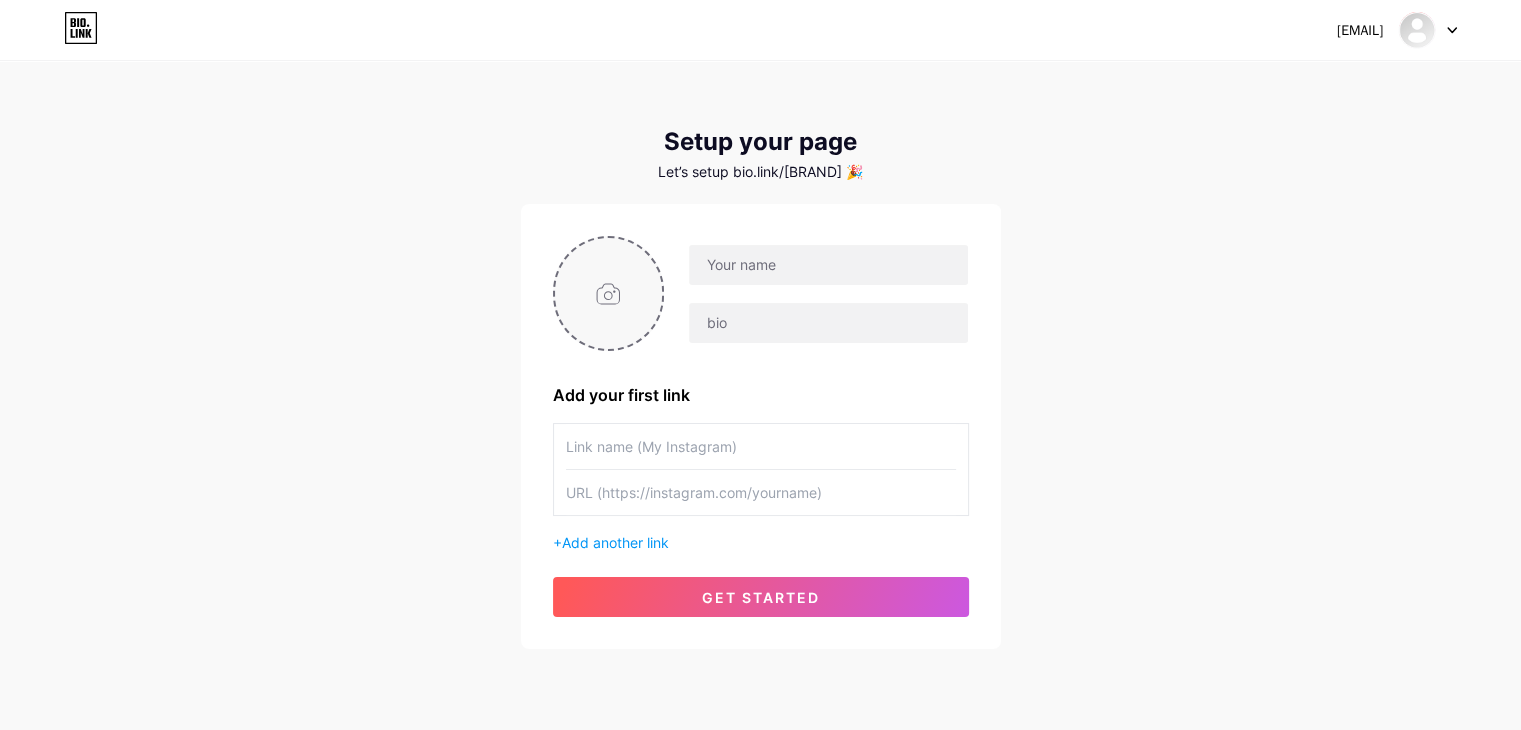 click at bounding box center [609, 293] 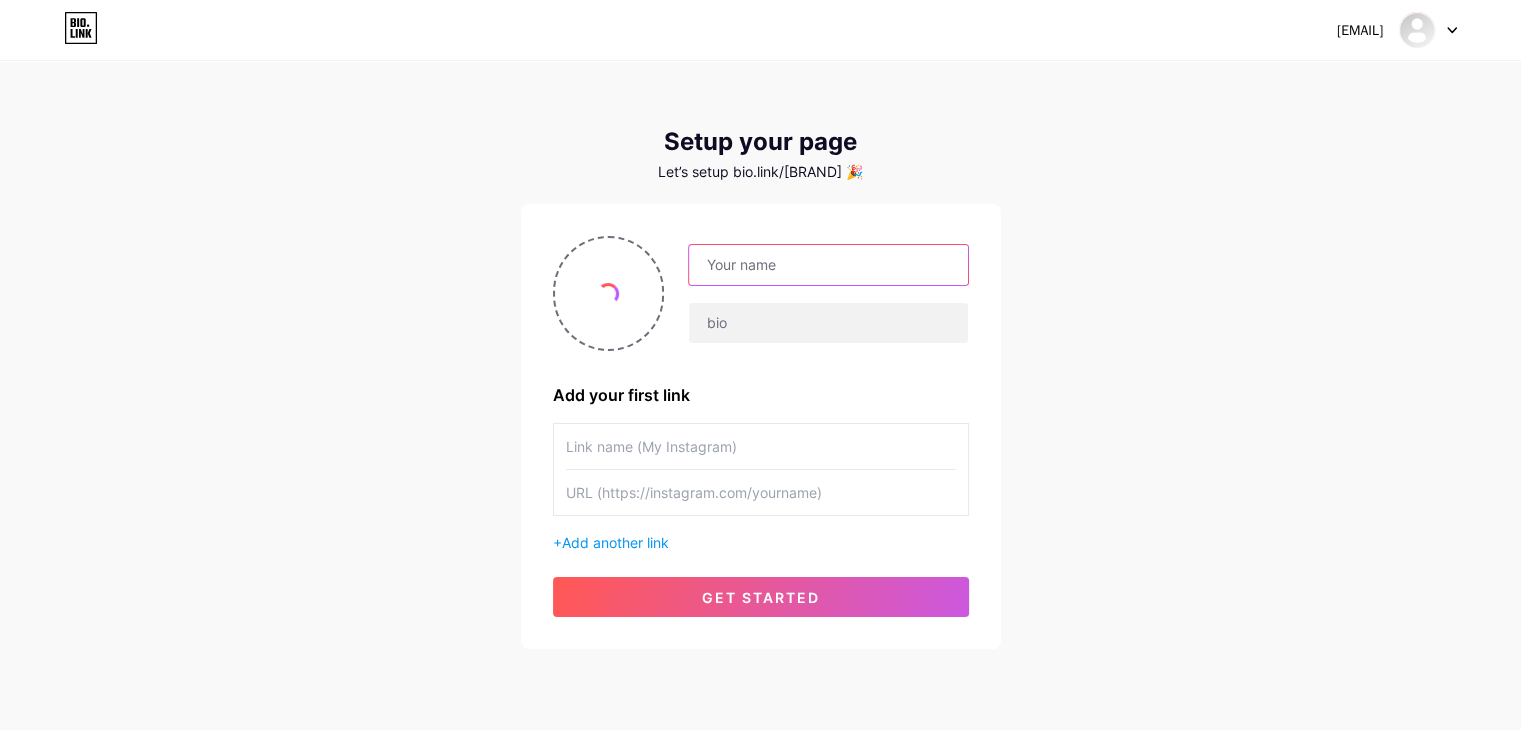 click at bounding box center [828, 265] 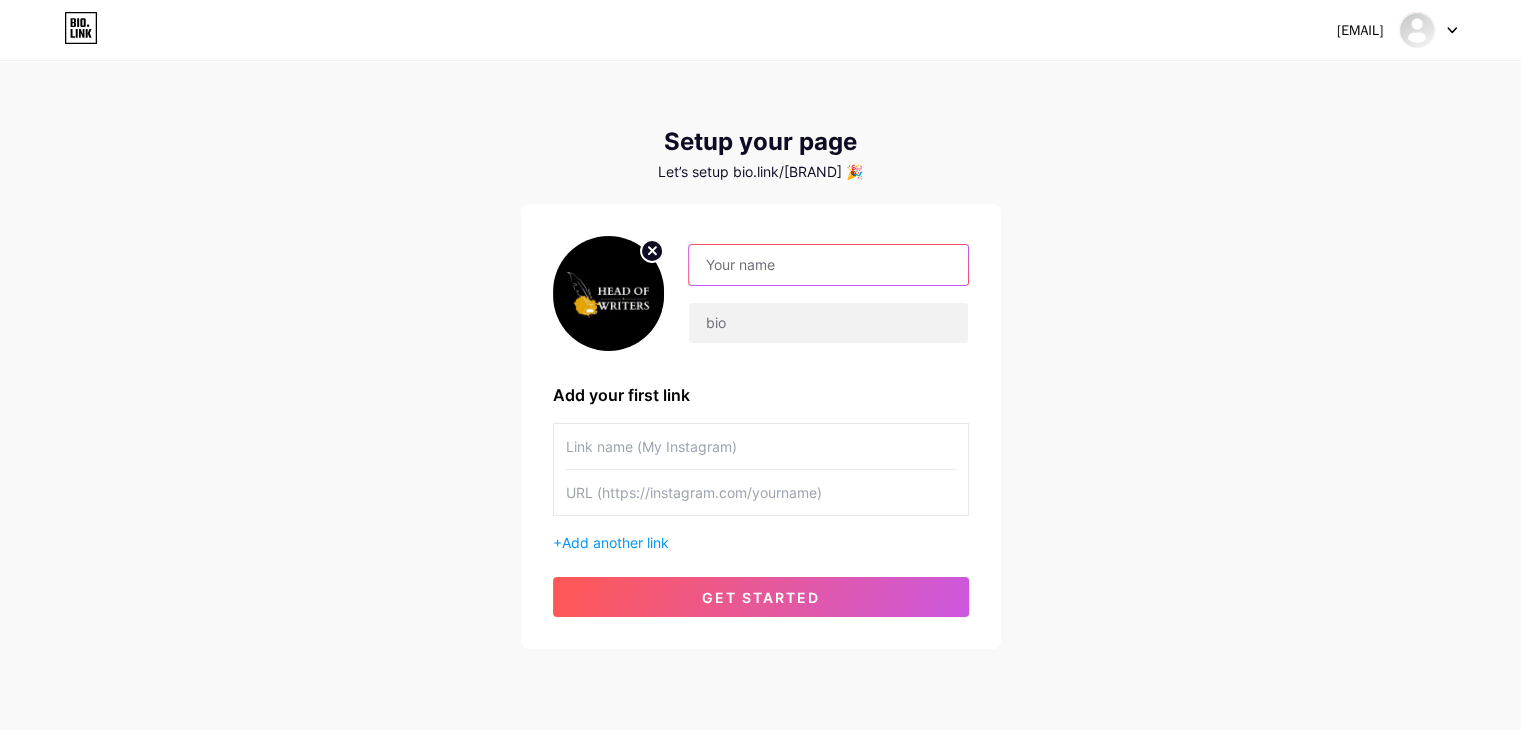 click at bounding box center [828, 265] 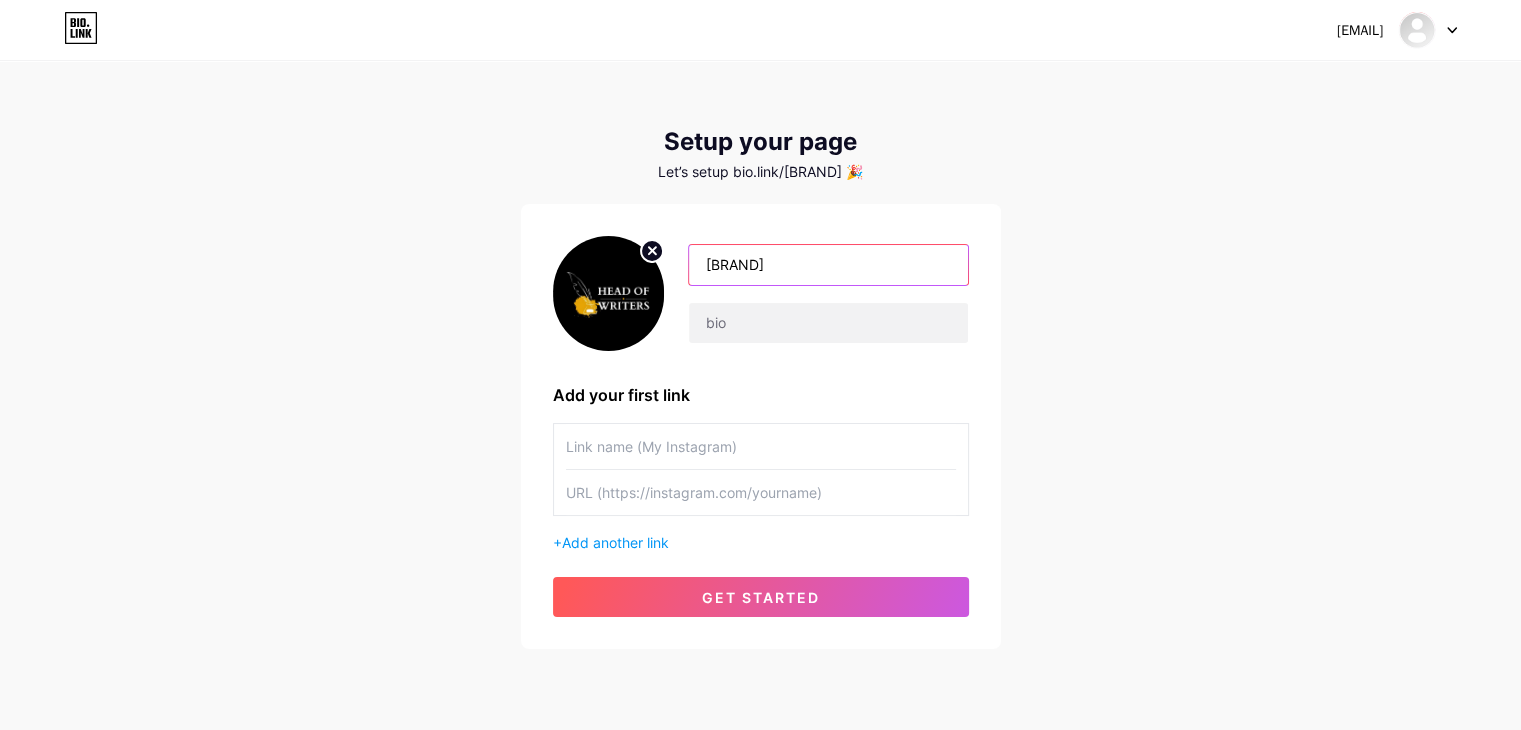 scroll, scrollTop: 63, scrollLeft: 0, axis: vertical 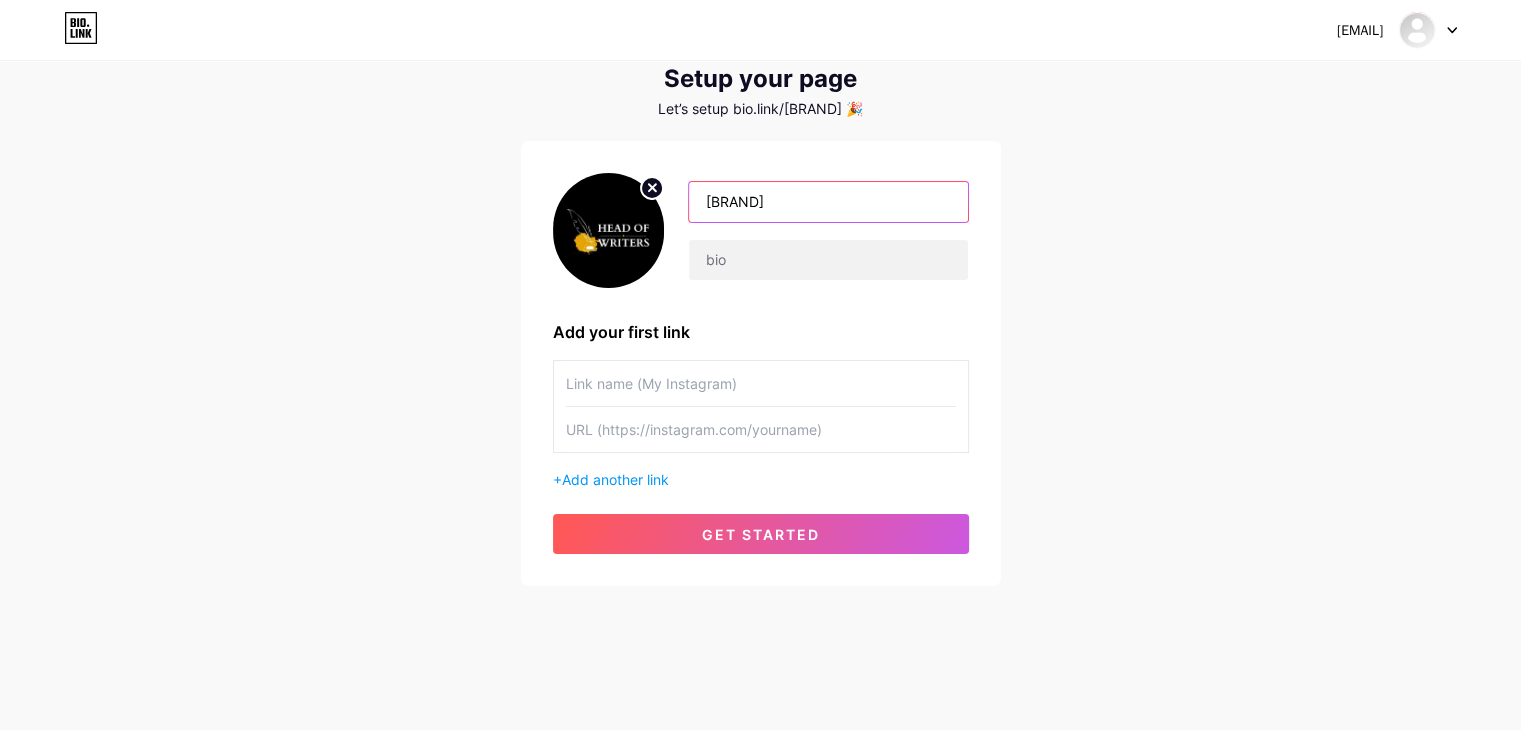 type on "Head of Writers" 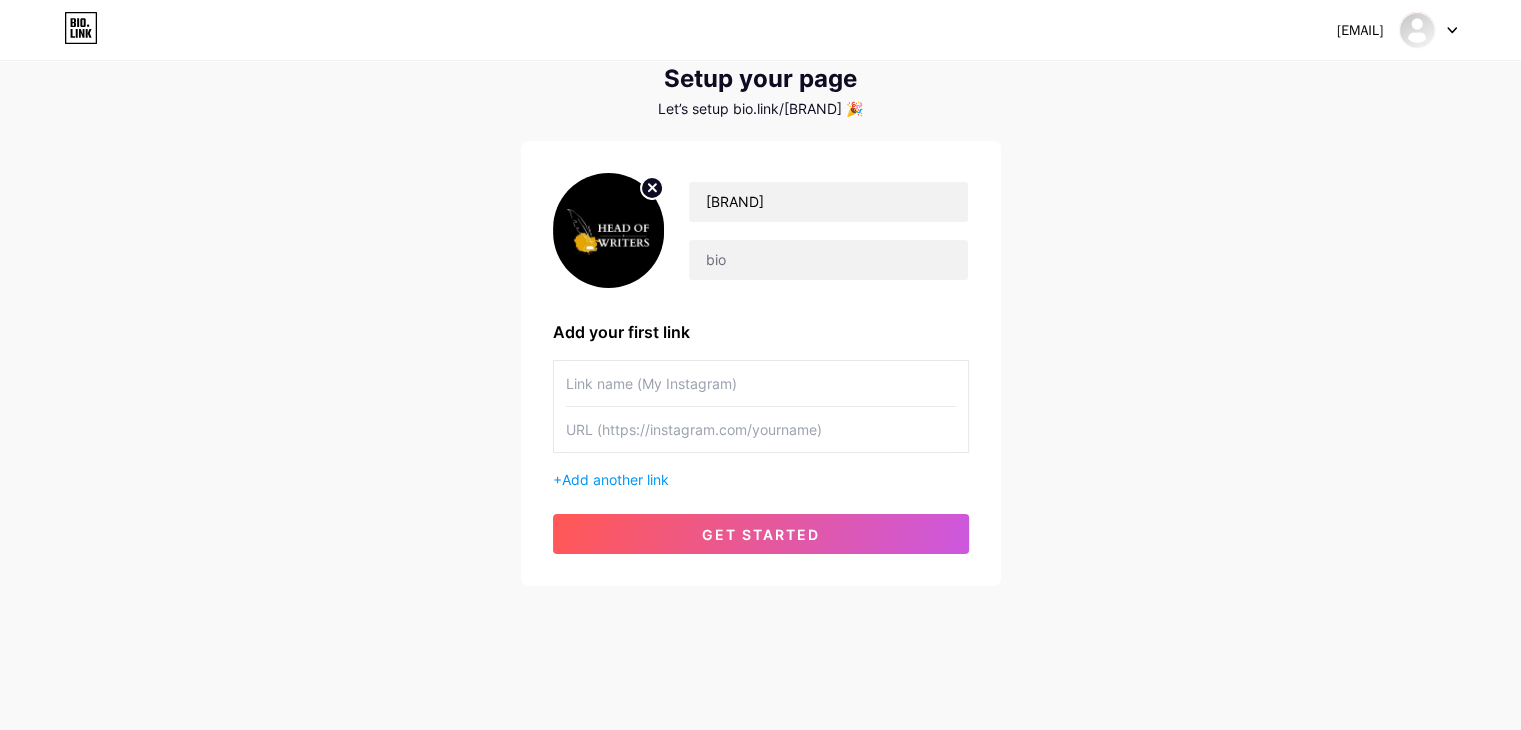 click at bounding box center (761, 383) 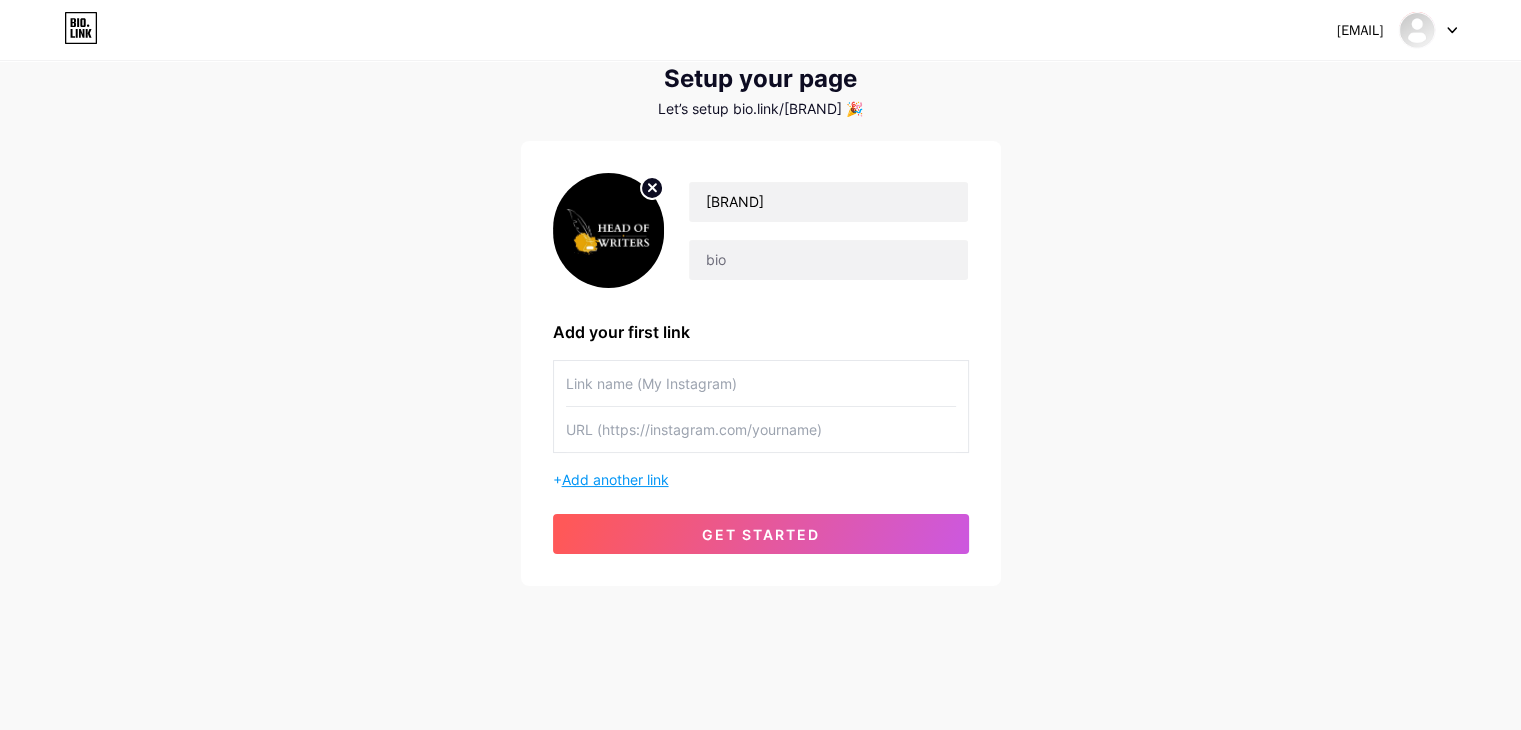 click on "Add another link" at bounding box center (615, 479) 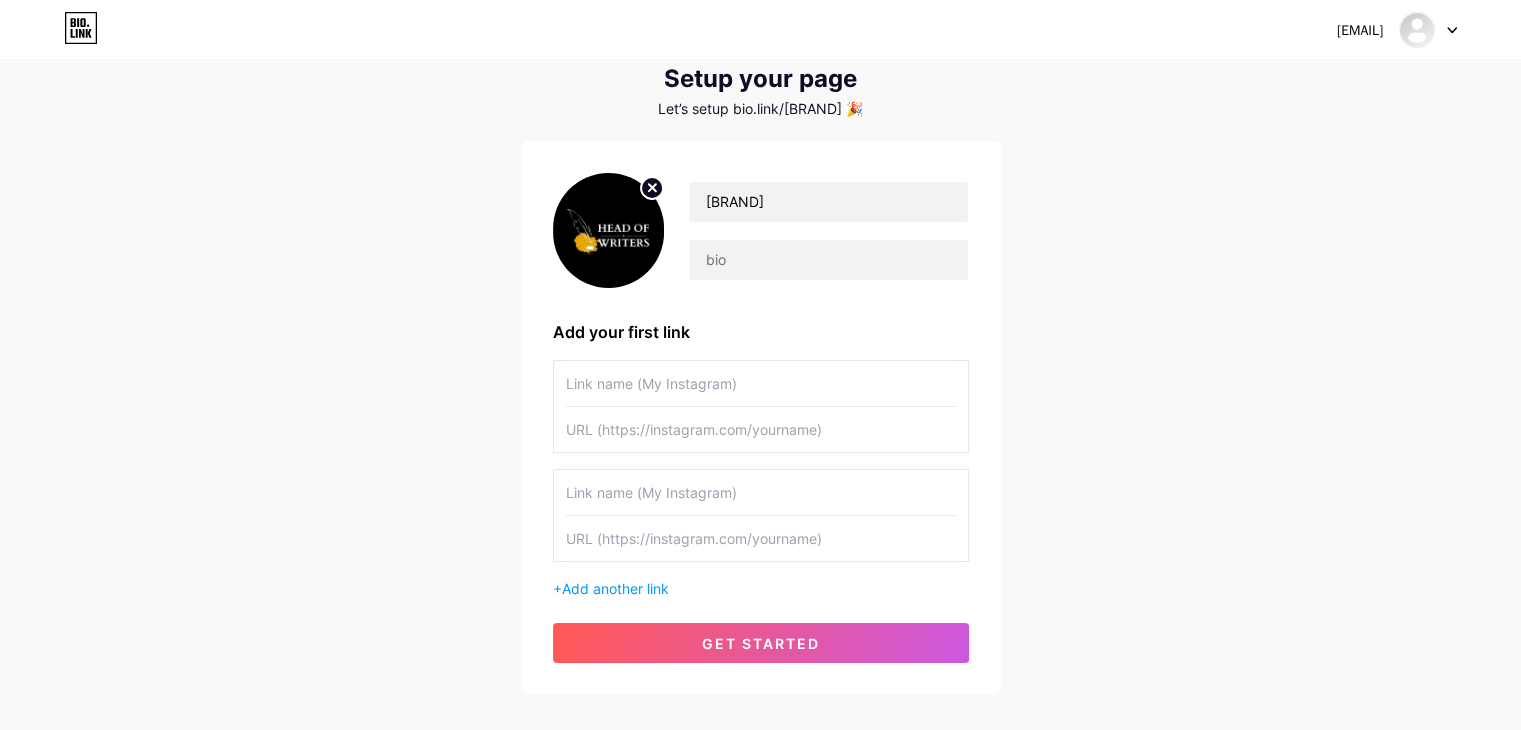 click at bounding box center [761, 383] 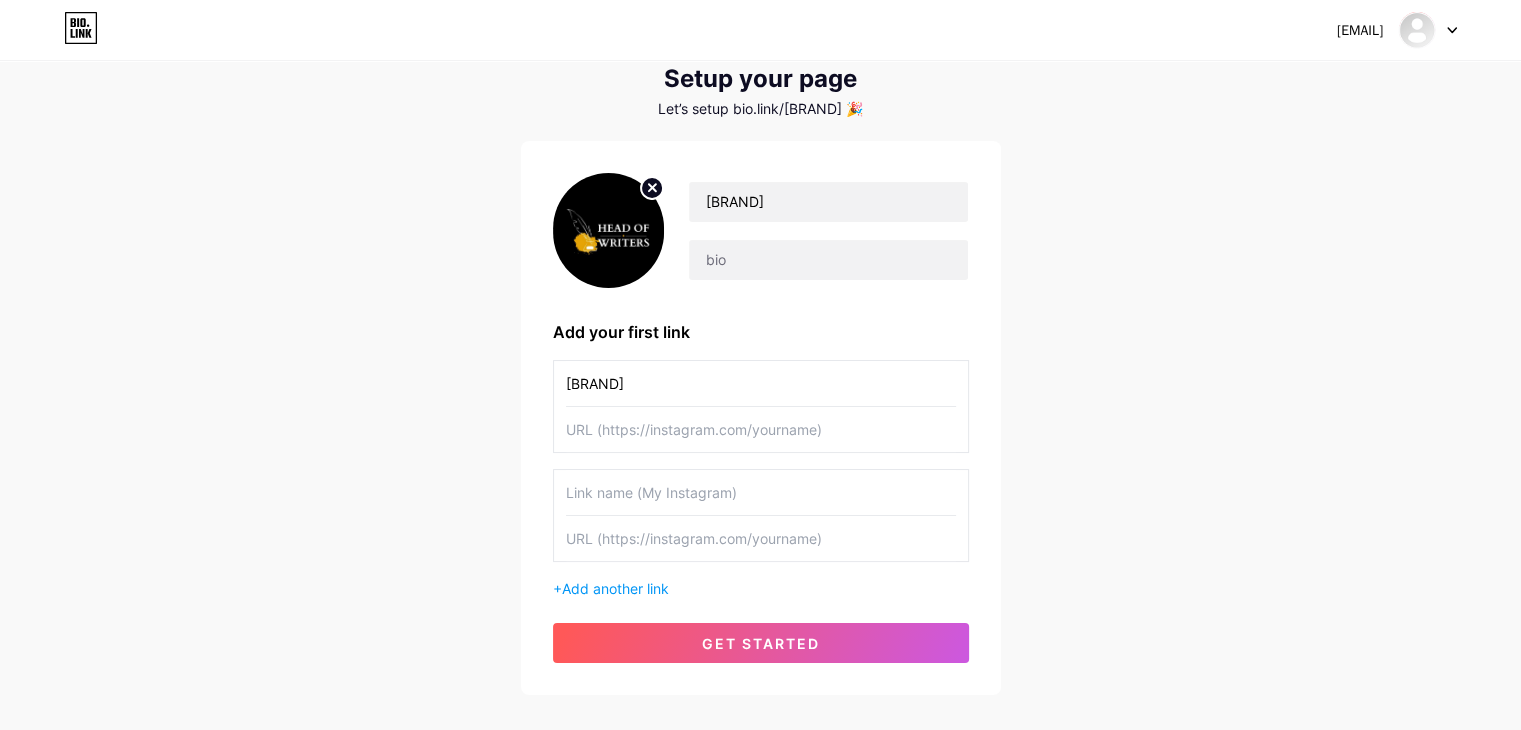 click on "Head" at bounding box center (761, 383) 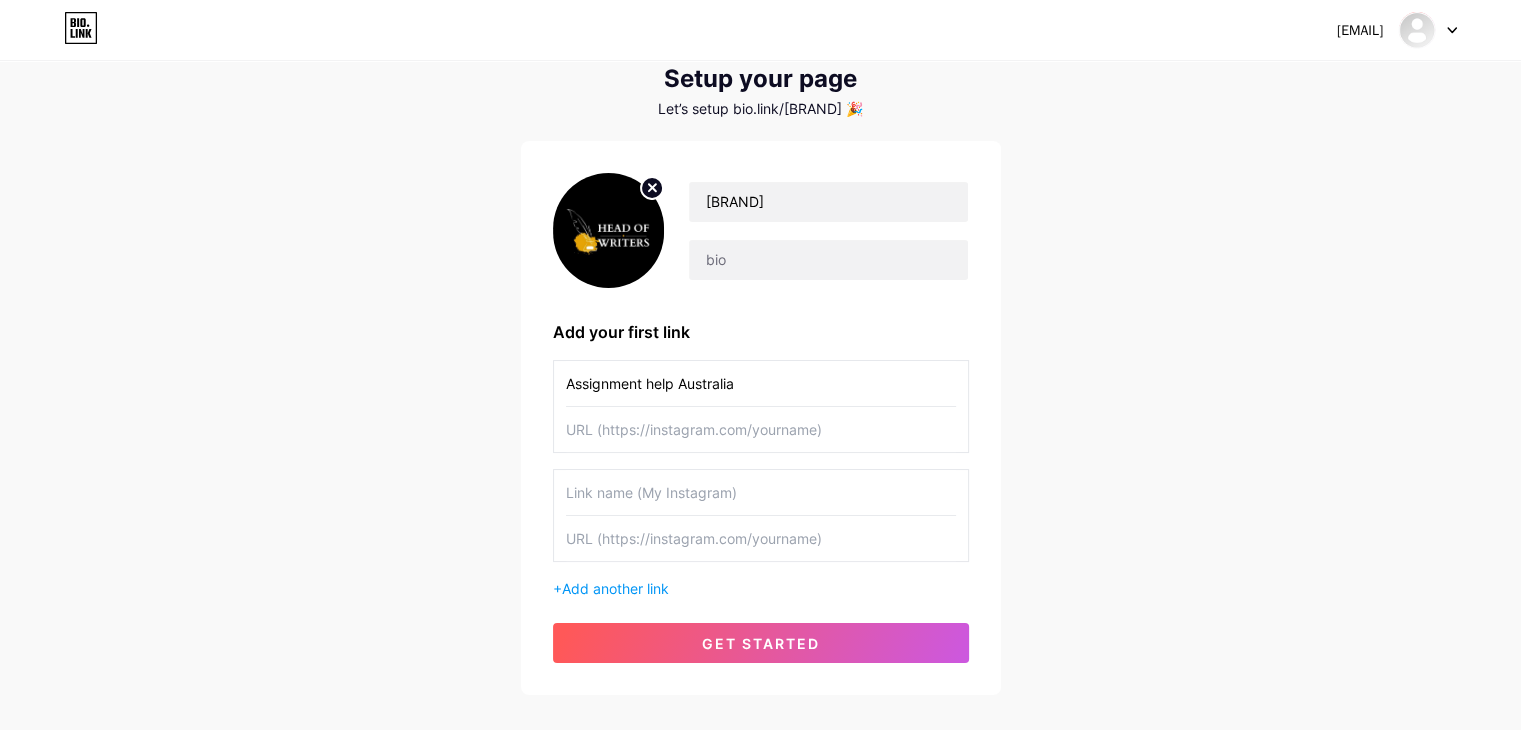type on "Assignment help Australia" 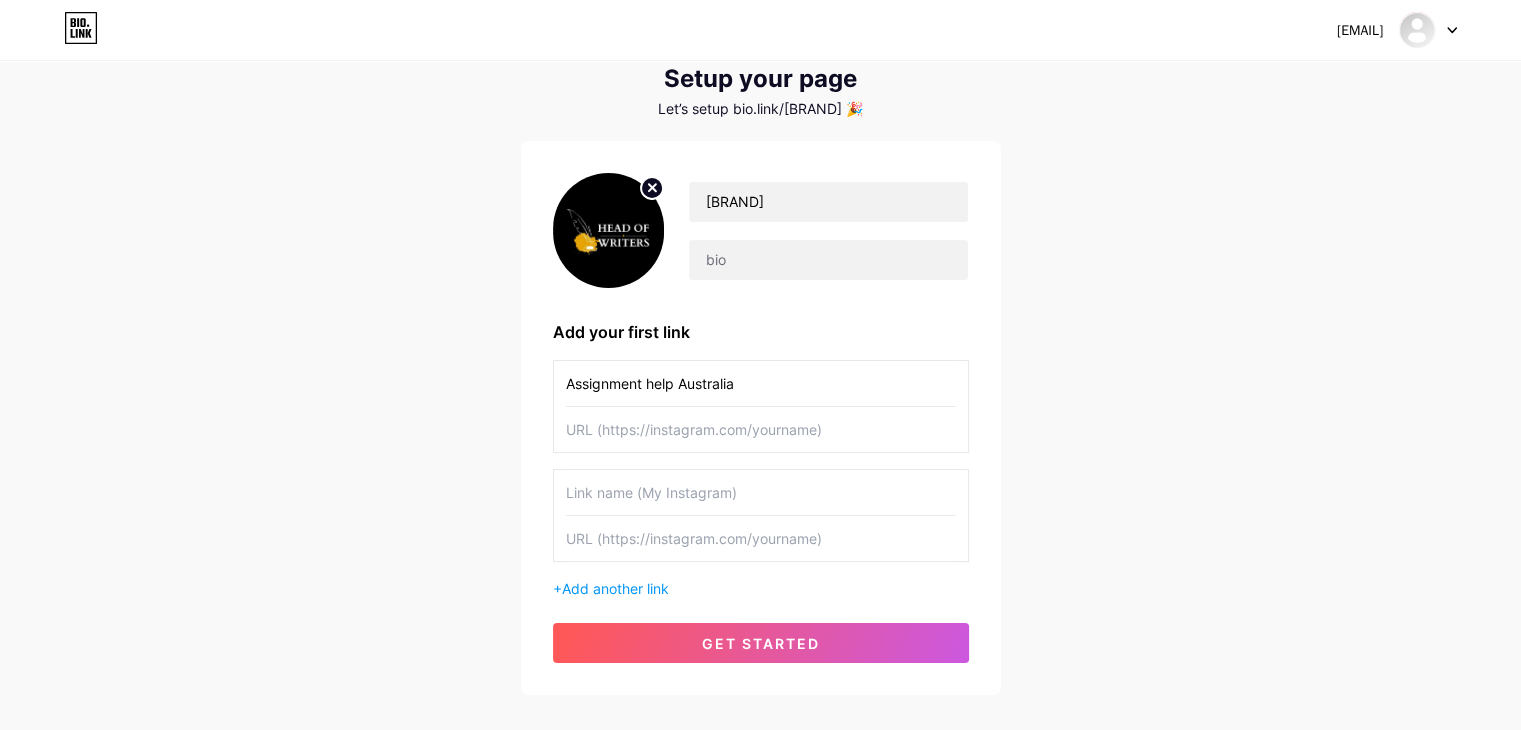click at bounding box center [761, 429] 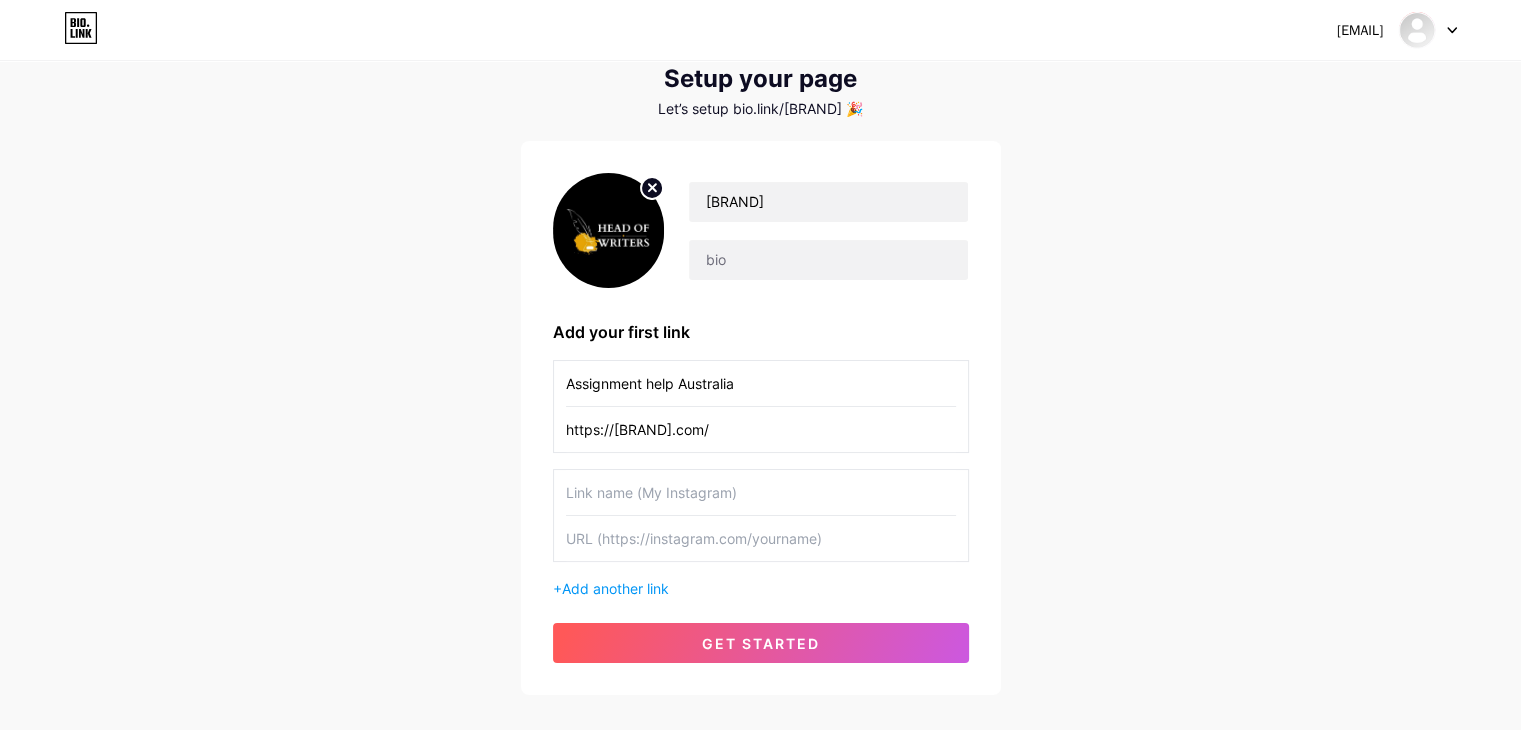 type on "https://headofwriters.com/" 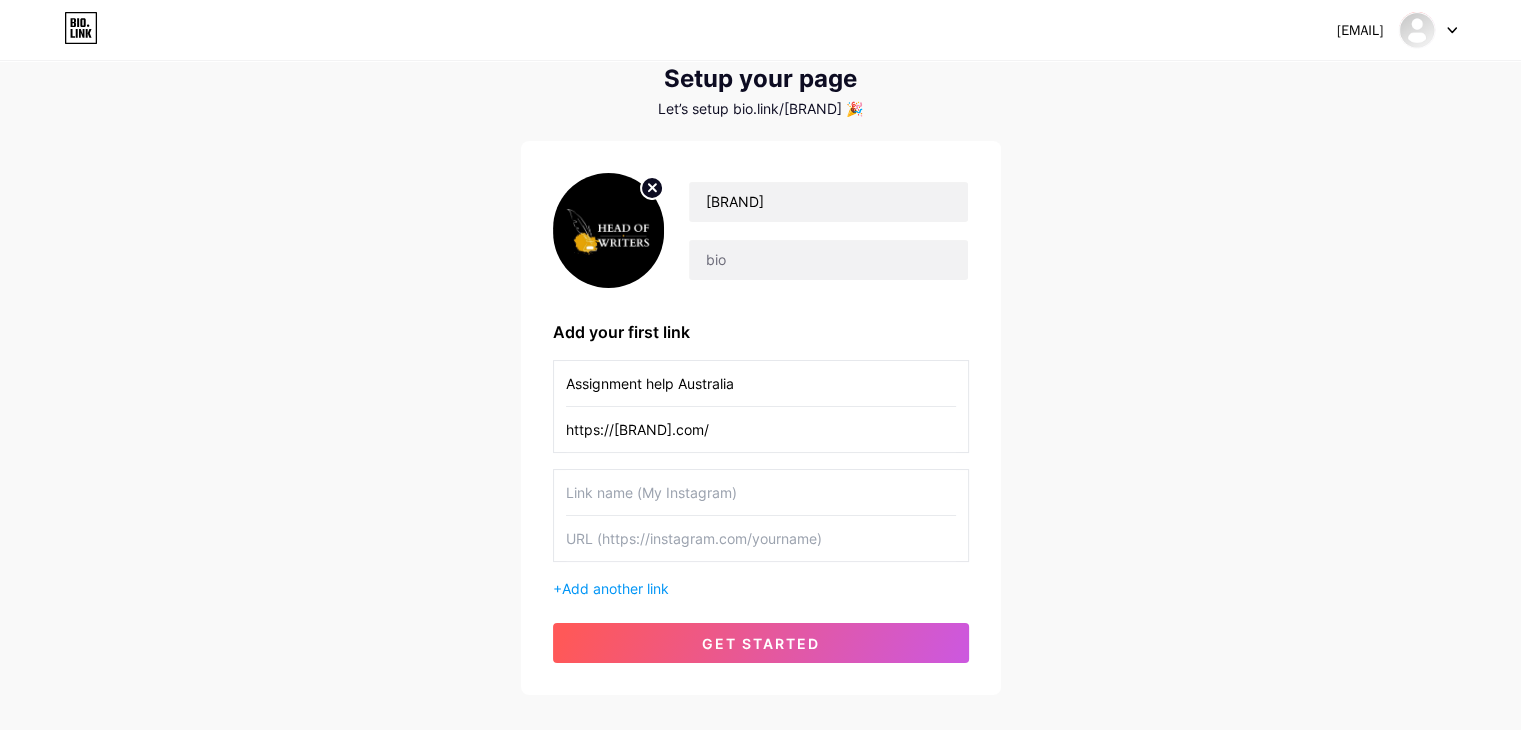 paste on "CDR Writing Services" 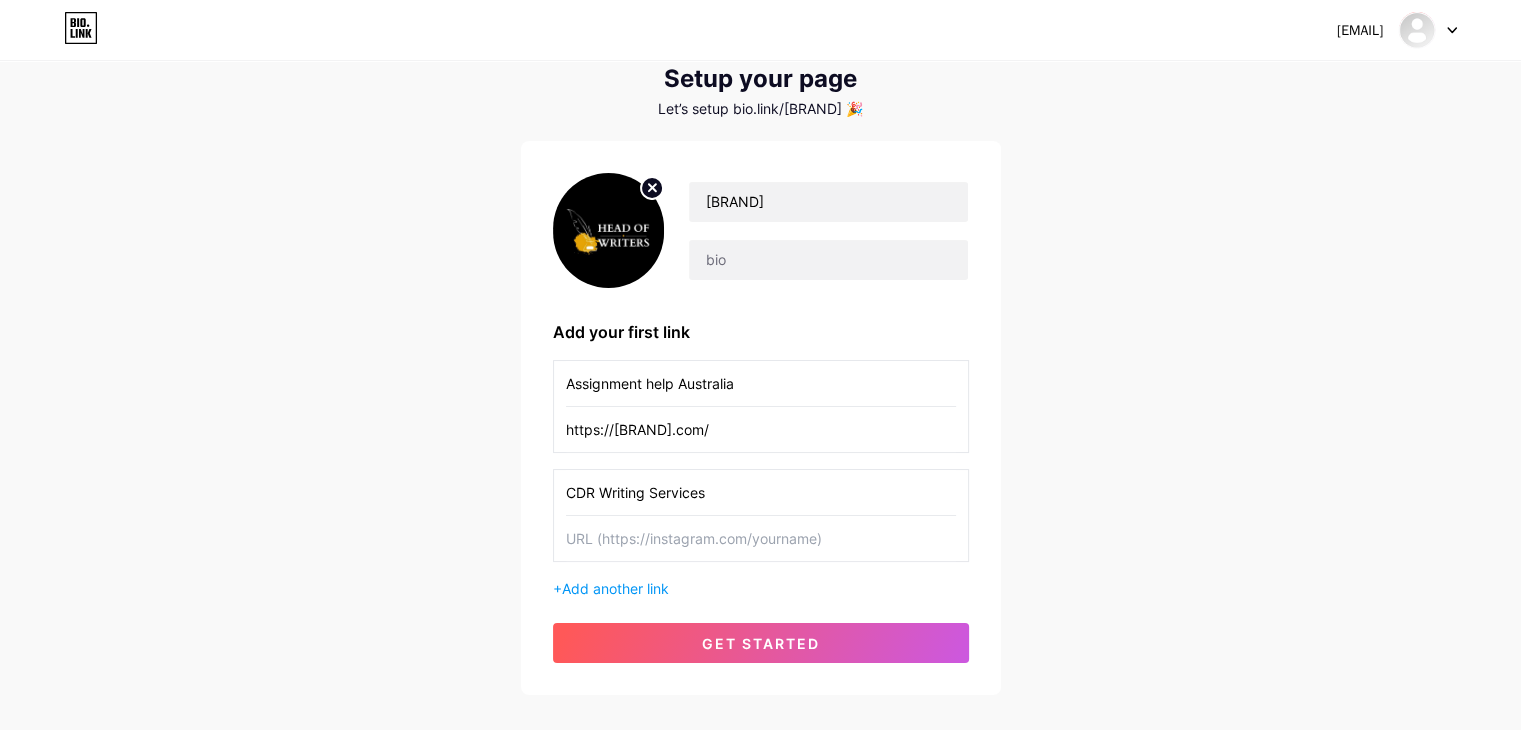 type on "CDR Writing Services" 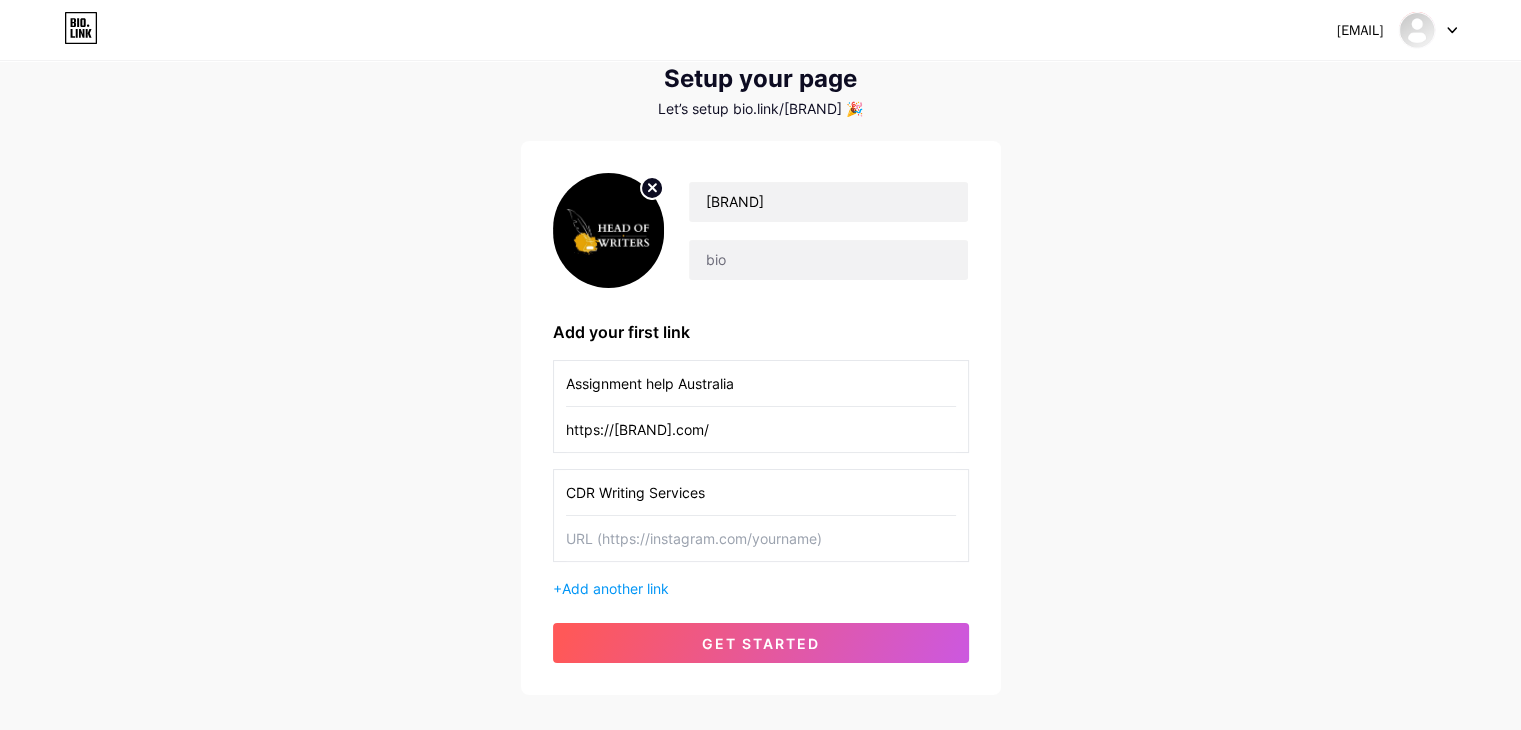 click at bounding box center (761, 538) 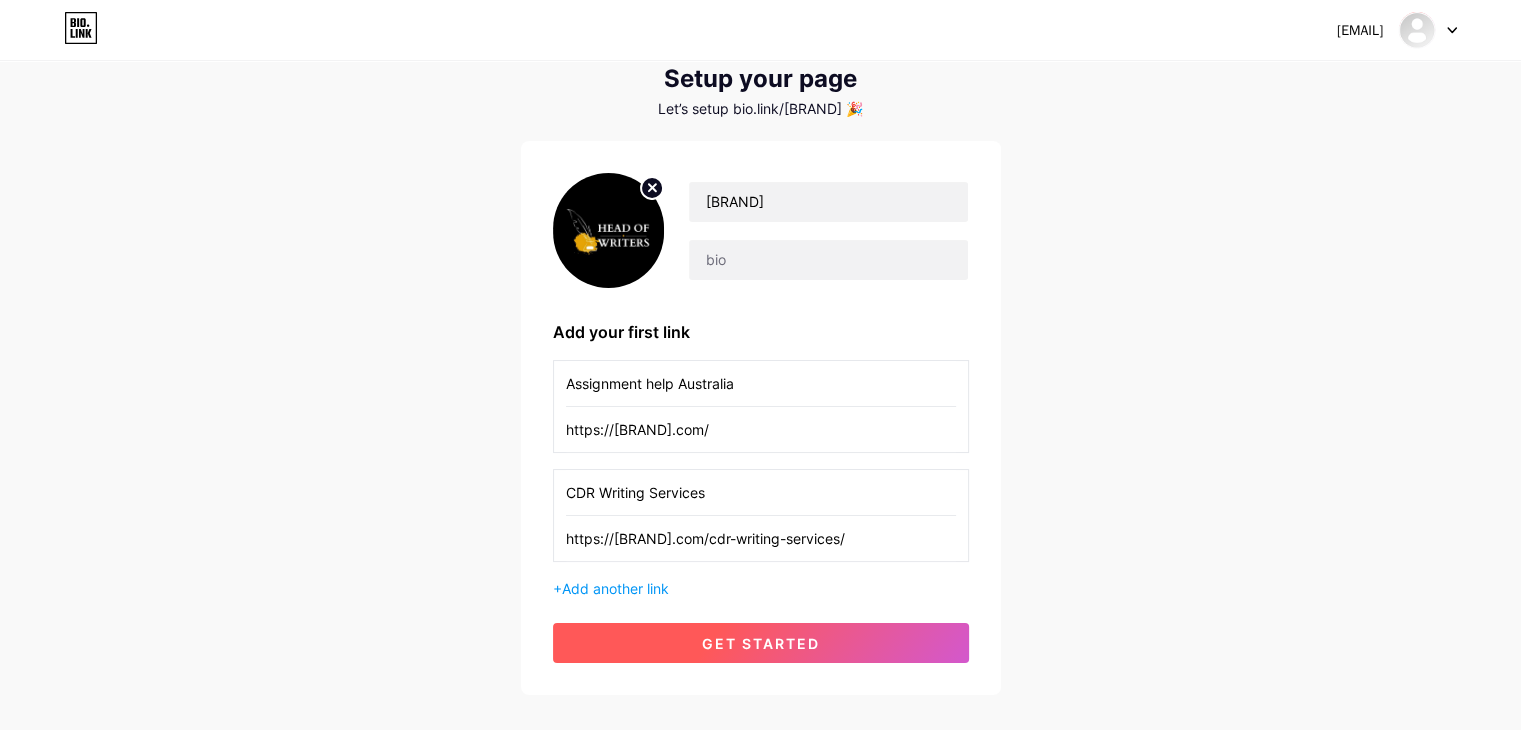 type on "https://headofwriters.com/cdr-writing-services/" 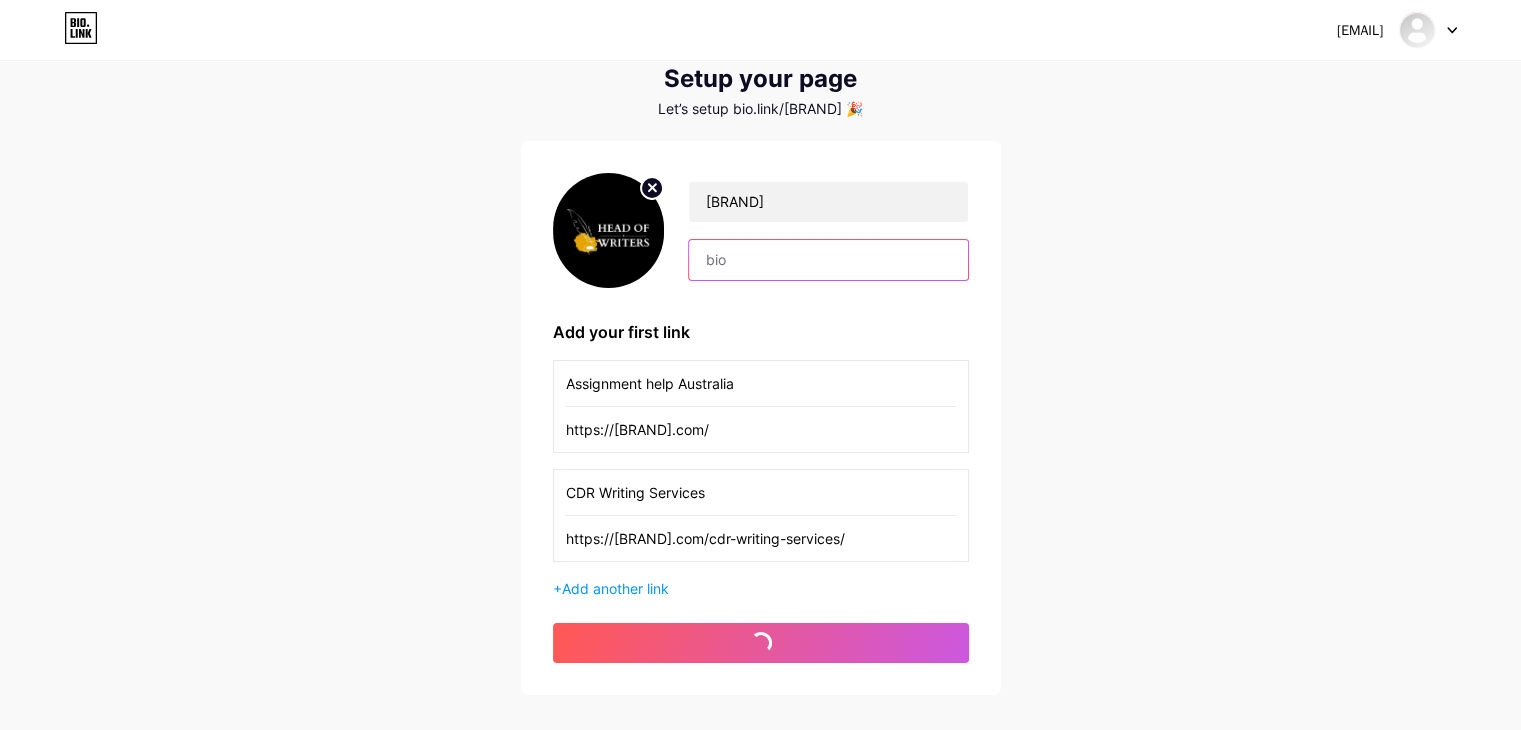 click at bounding box center [828, 260] 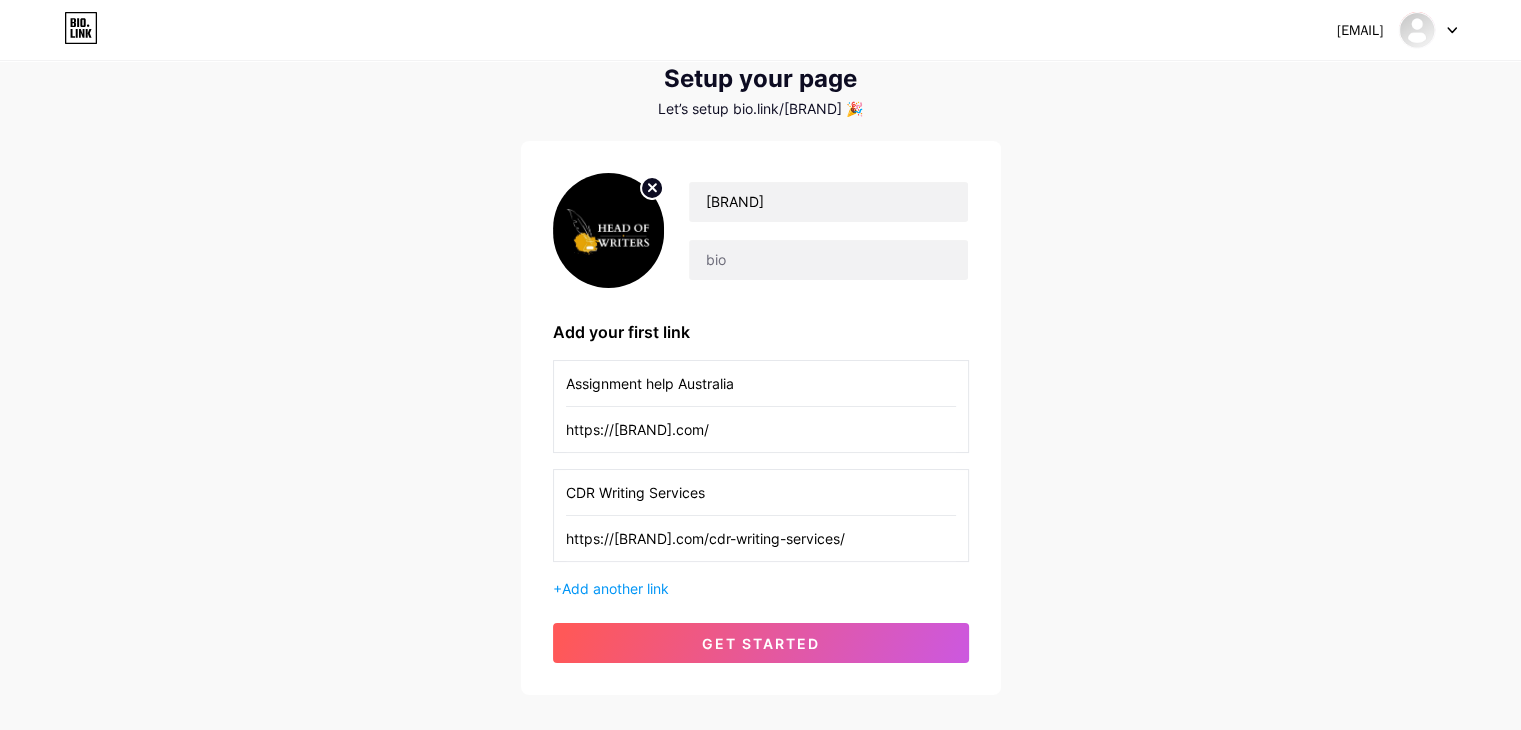 scroll, scrollTop: 0, scrollLeft: 0, axis: both 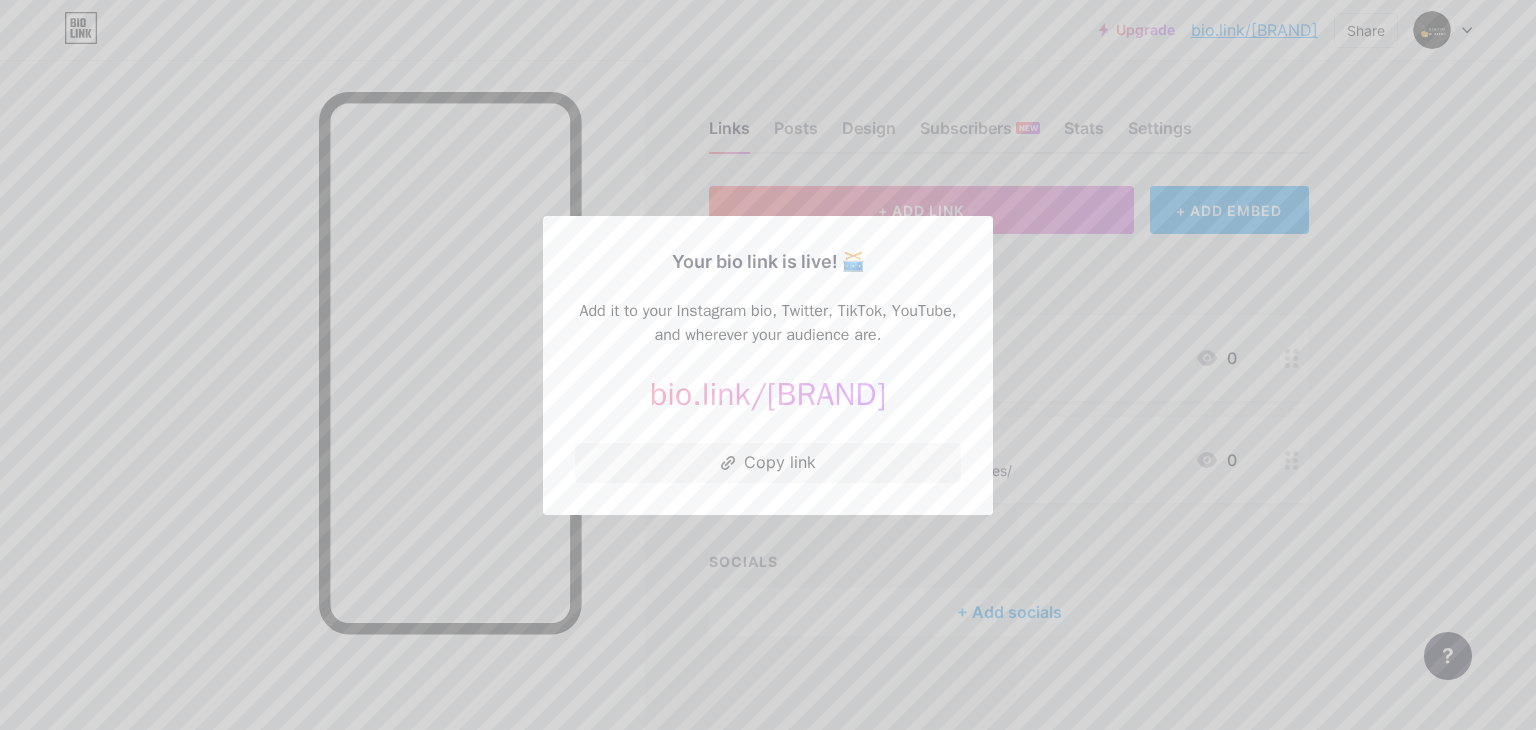 click at bounding box center (768, 365) 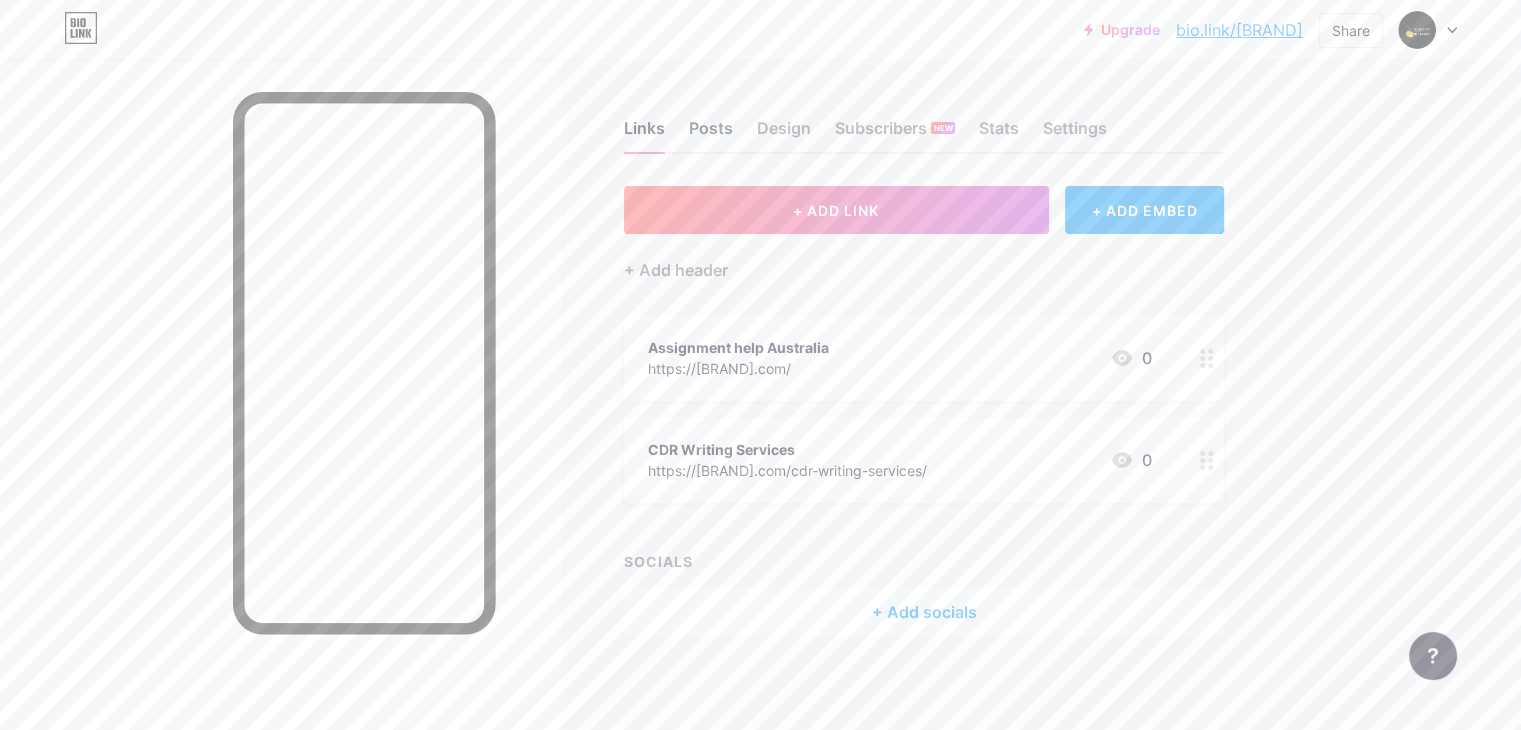 click on "Posts" at bounding box center (711, 134) 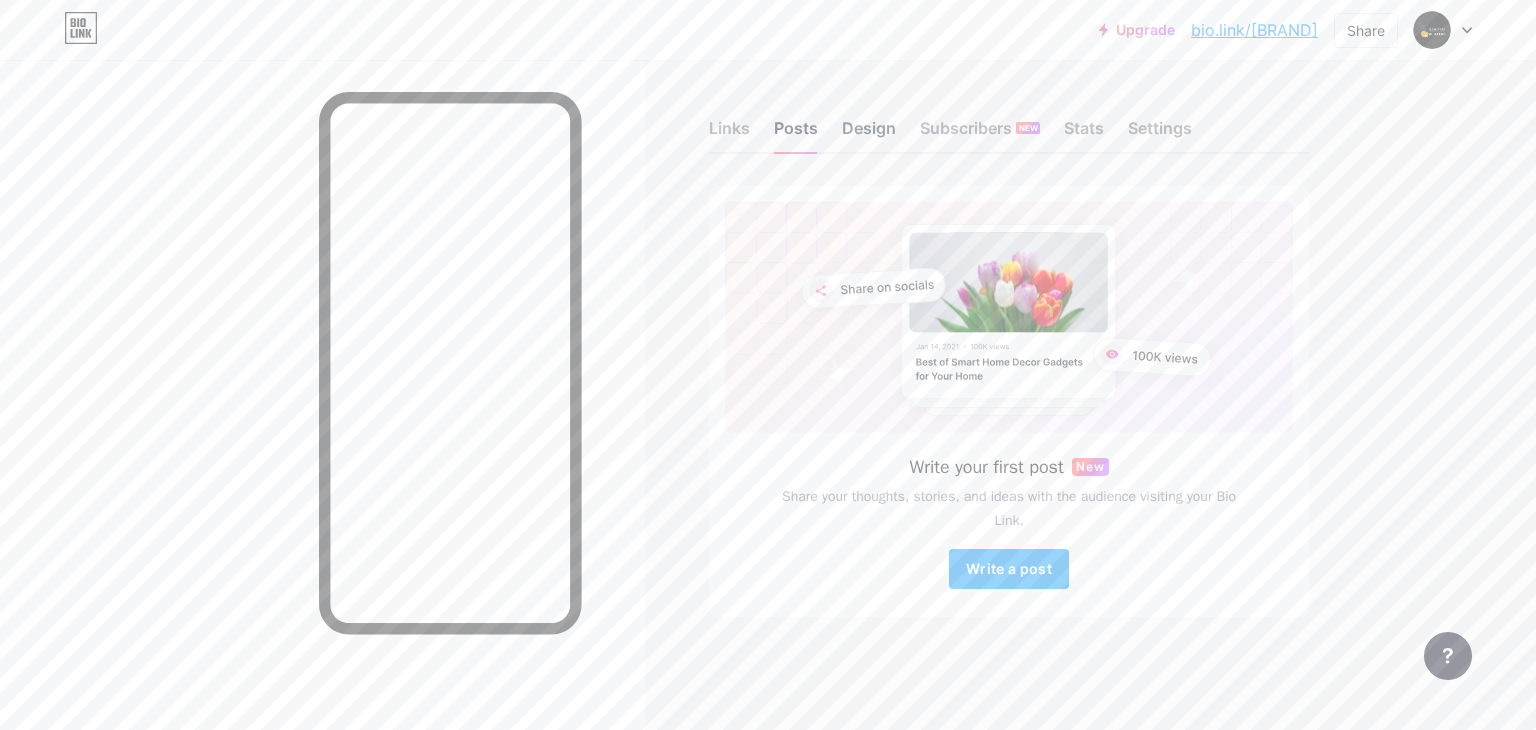 click on "Design" at bounding box center (869, 134) 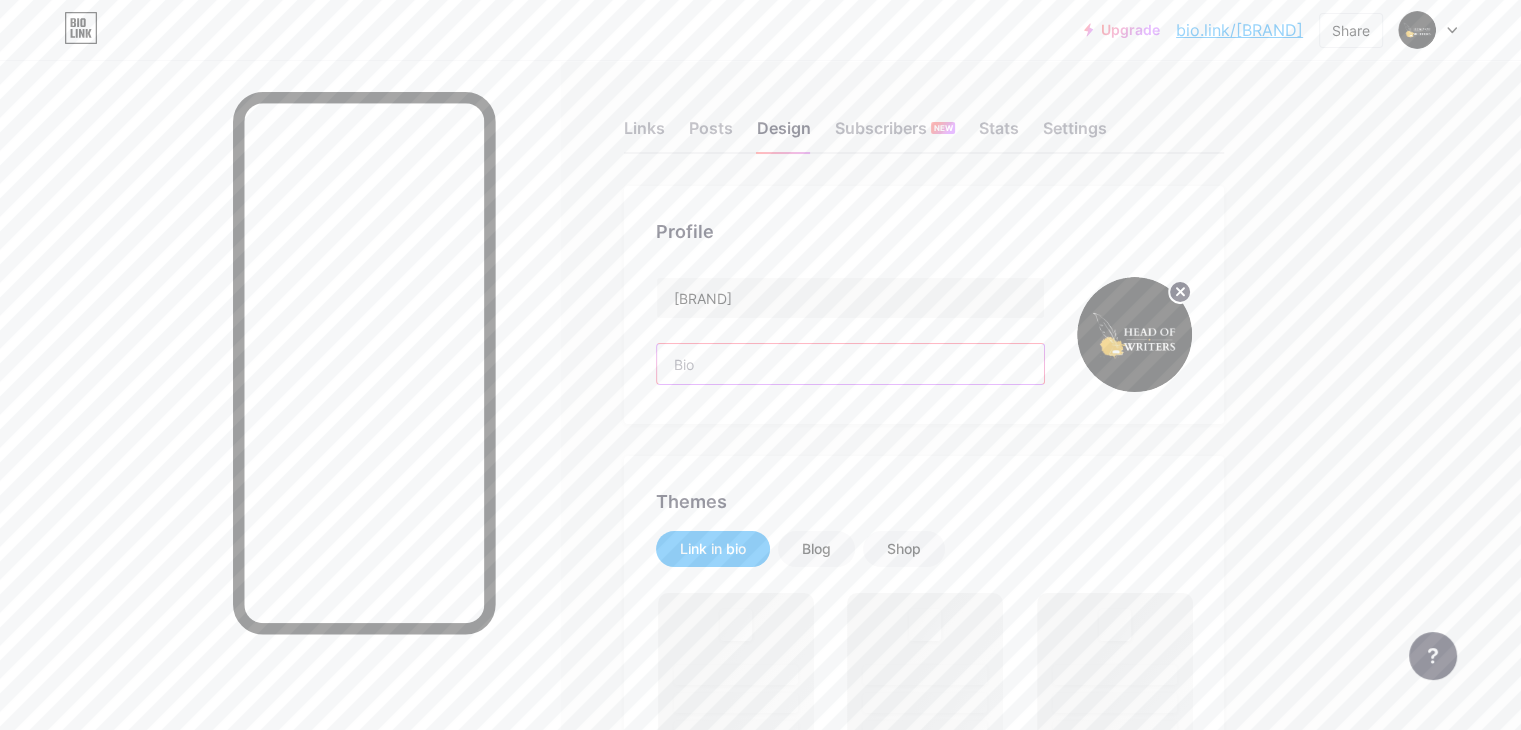 click at bounding box center (850, 364) 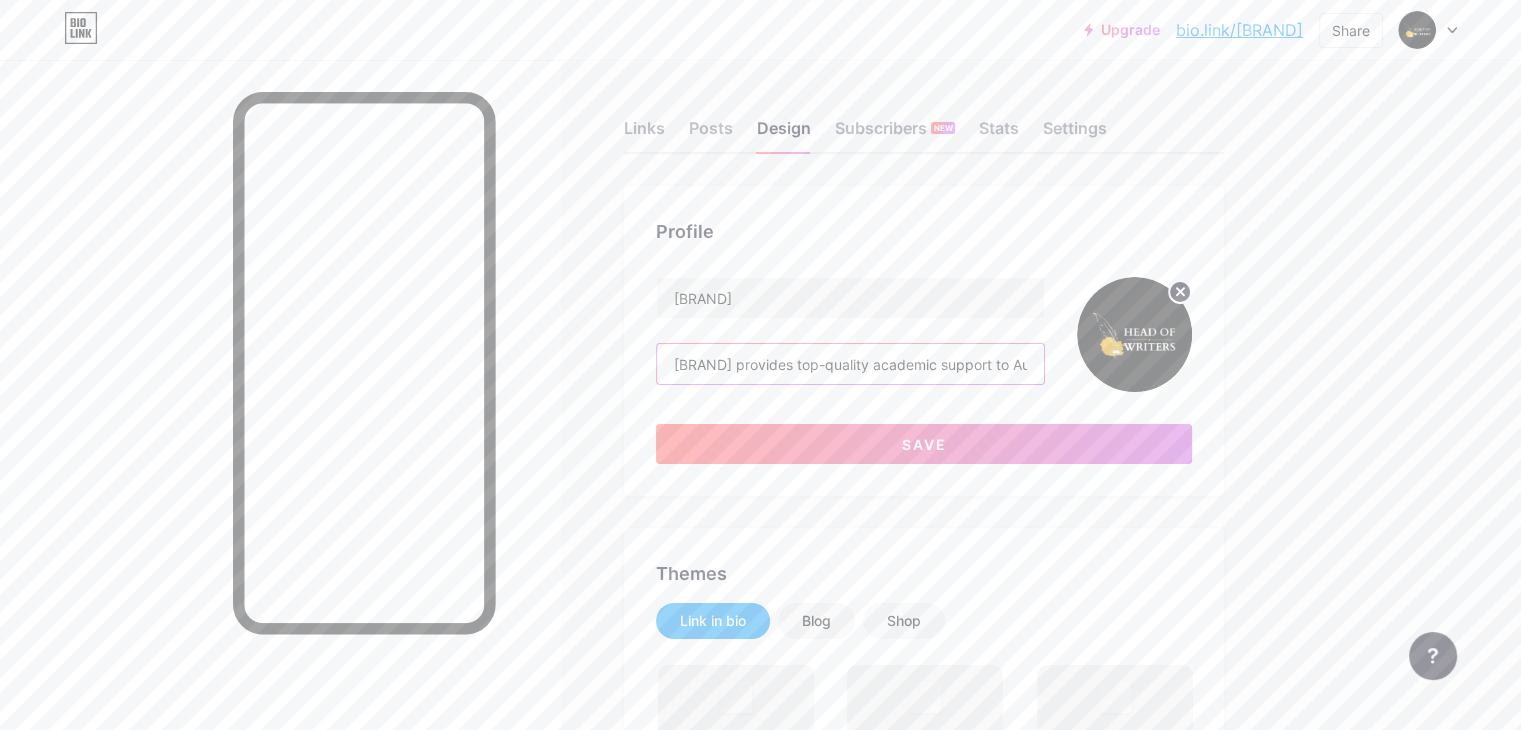 scroll, scrollTop: 0, scrollLeft: 1890, axis: horizontal 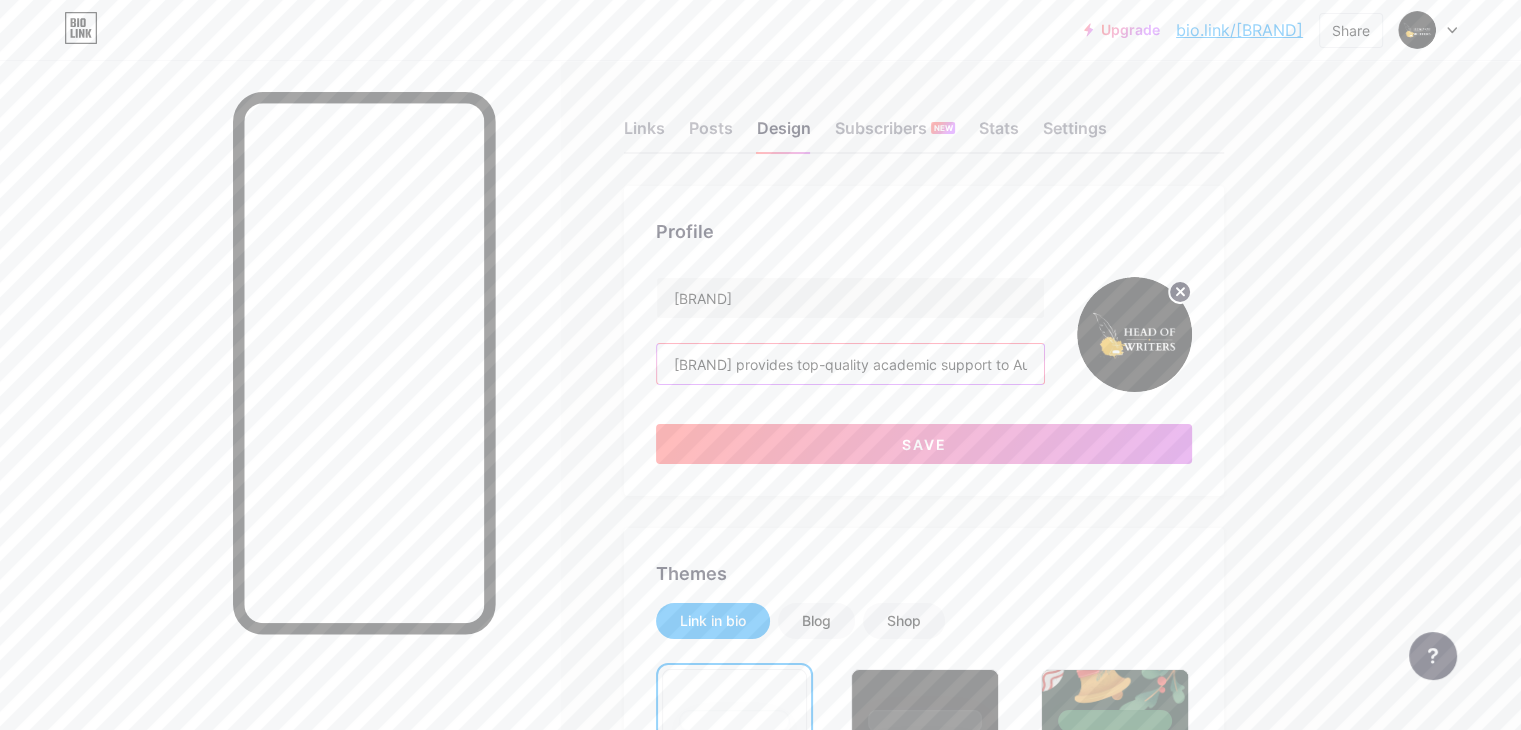 click on "HeadofWriters provides top-quality academic support to Australian students, offering services such as assignment help, CDR writing, dissertation assistance, and expert academic solutions. Our team of experienced professionals is dedicated to helping students achieve academic success with tailored, reliable, and plagiarism-free content." at bounding box center [850, 364] 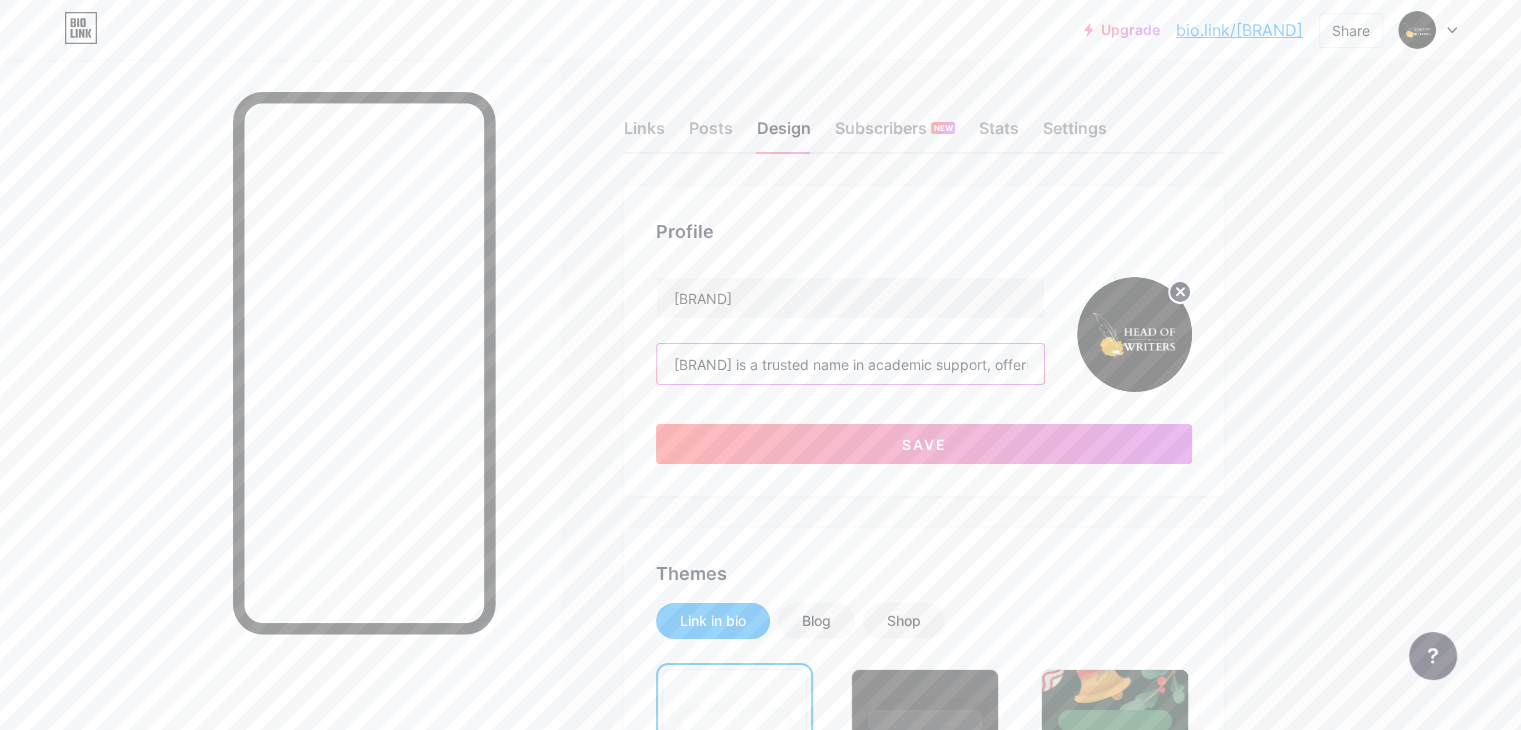 scroll, scrollTop: 0, scrollLeft: 3077, axis: horizontal 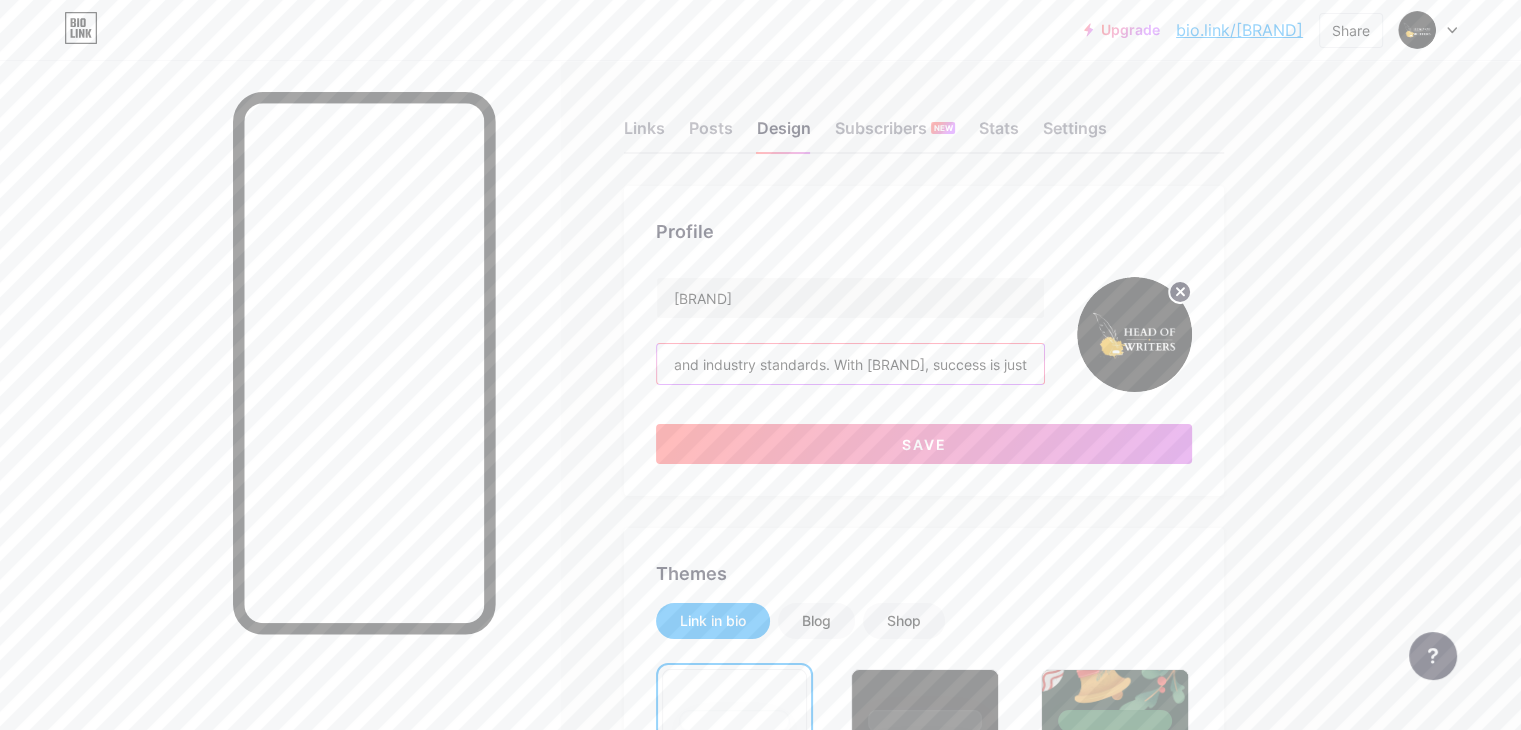 drag, startPoint x: 879, startPoint y: 365, endPoint x: 1228, endPoint y: 402, distance: 350.95584 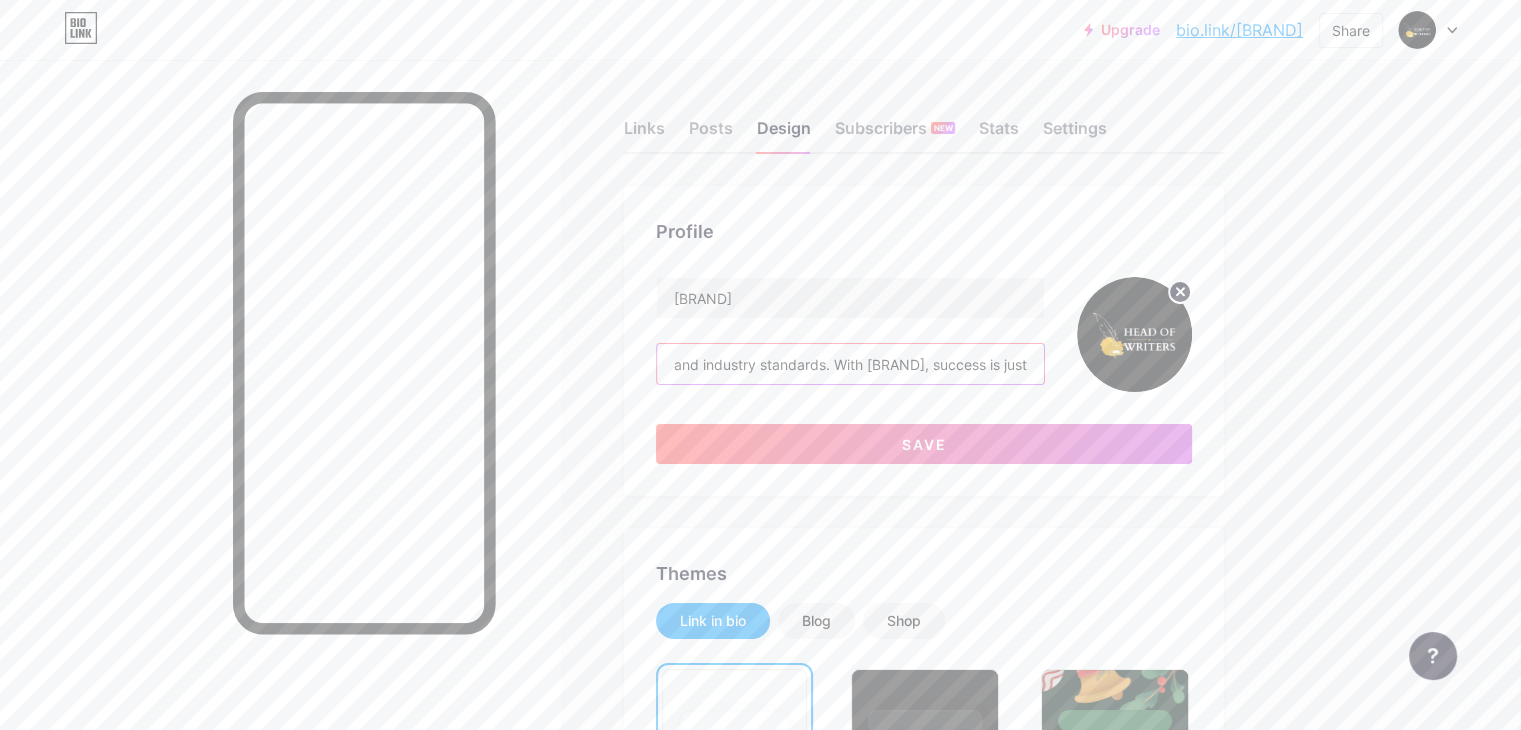 click on "Head of Writers     HeadofWriters is a trusted name in academic support, offering top-tier Assignment Help Australia and expert CDR Writing Services for engineering aspirants. We cater to students and professionals with customized, plagiarism-free content, ensuring academic excellence and successful skill assessment outcomes. Our team of experienced writers delivers high-quality assignments, CDRs, and reports across various disciplines, adhering to Australian academic and industry standards. With HeadofWriters, success is just                   Save" at bounding box center [924, 370] 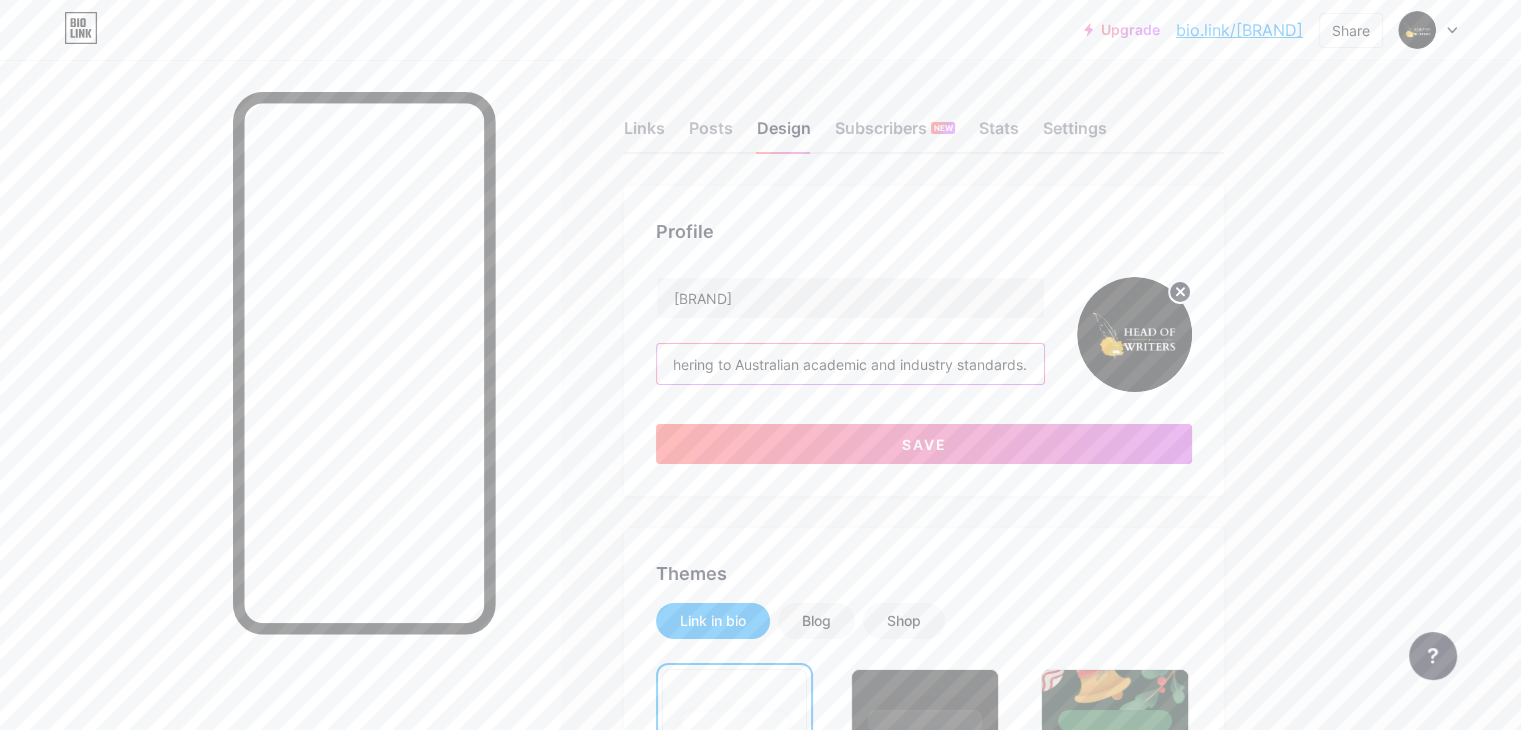 scroll, scrollTop: 0, scrollLeft: 2840, axis: horizontal 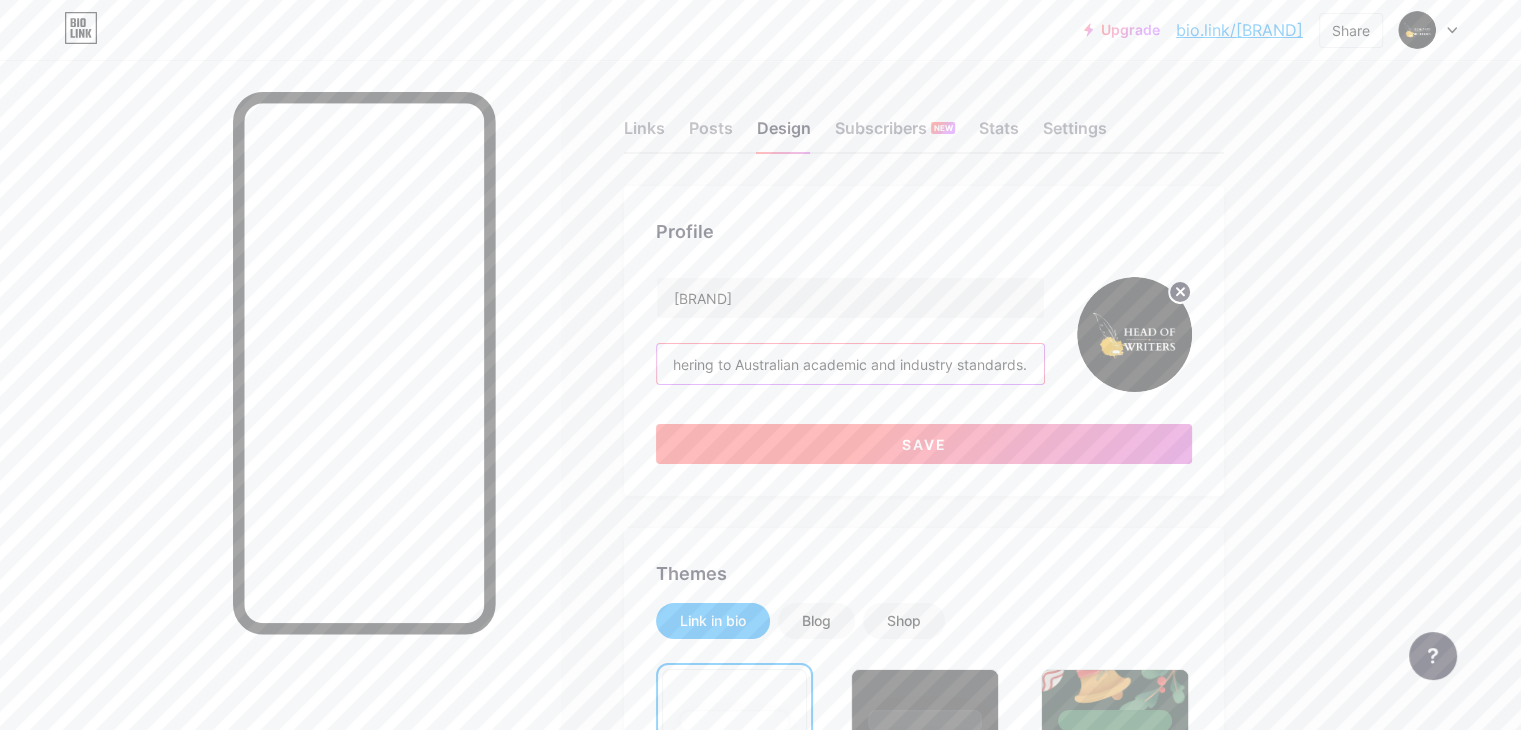 type on "HeadofWriters is a trusted name in academic support, offering top-tier Assignment Help Australia and expert CDR Writing Services for engineering aspirants. We cater to students and professionals with customized, plagiarism-free content, ensuring academic excellence and successful skill assessment outcomes. Our team of experienced writers delivers high-quality assignments, CDRs, and reports across various disciplines, adhering to Australian academic and industry standards." 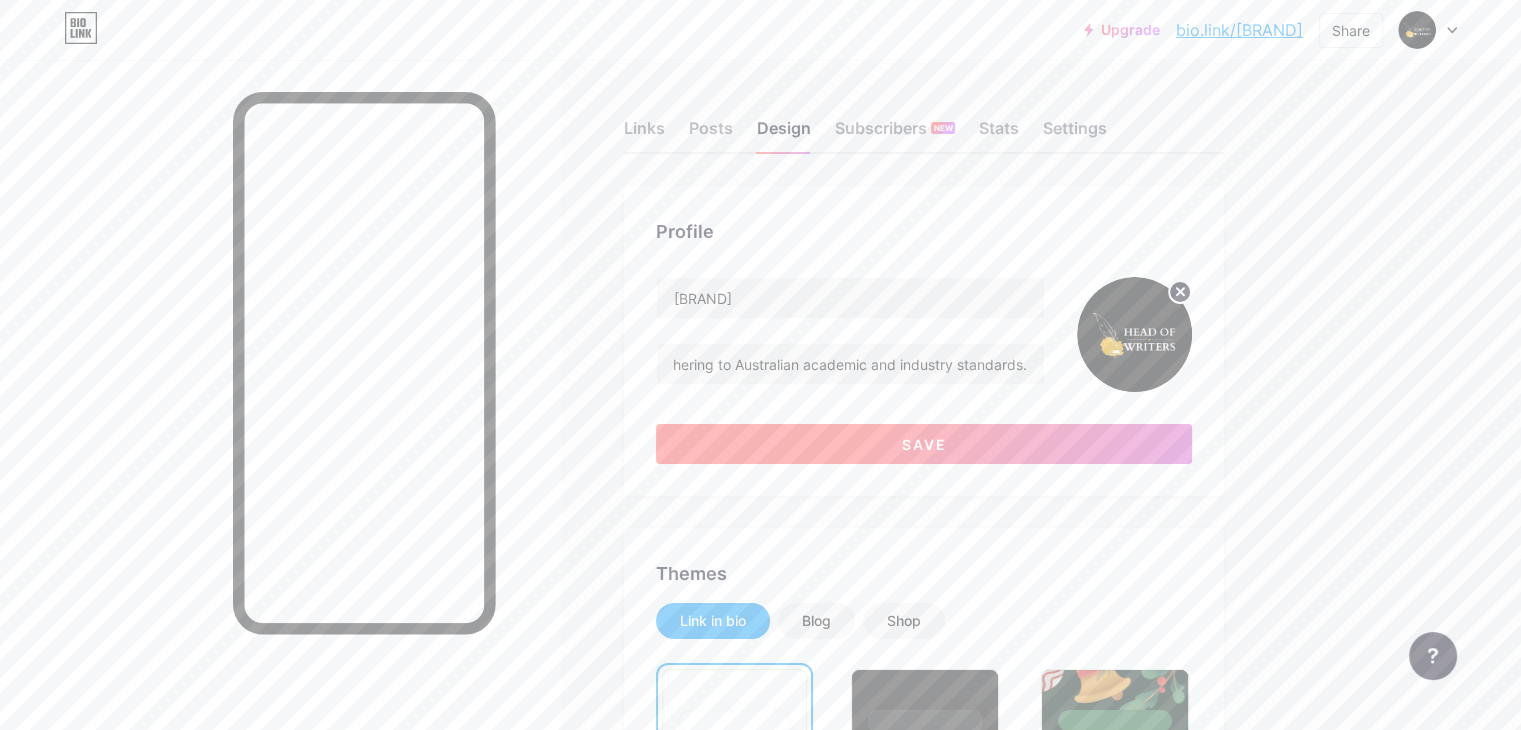 scroll, scrollTop: 0, scrollLeft: 0, axis: both 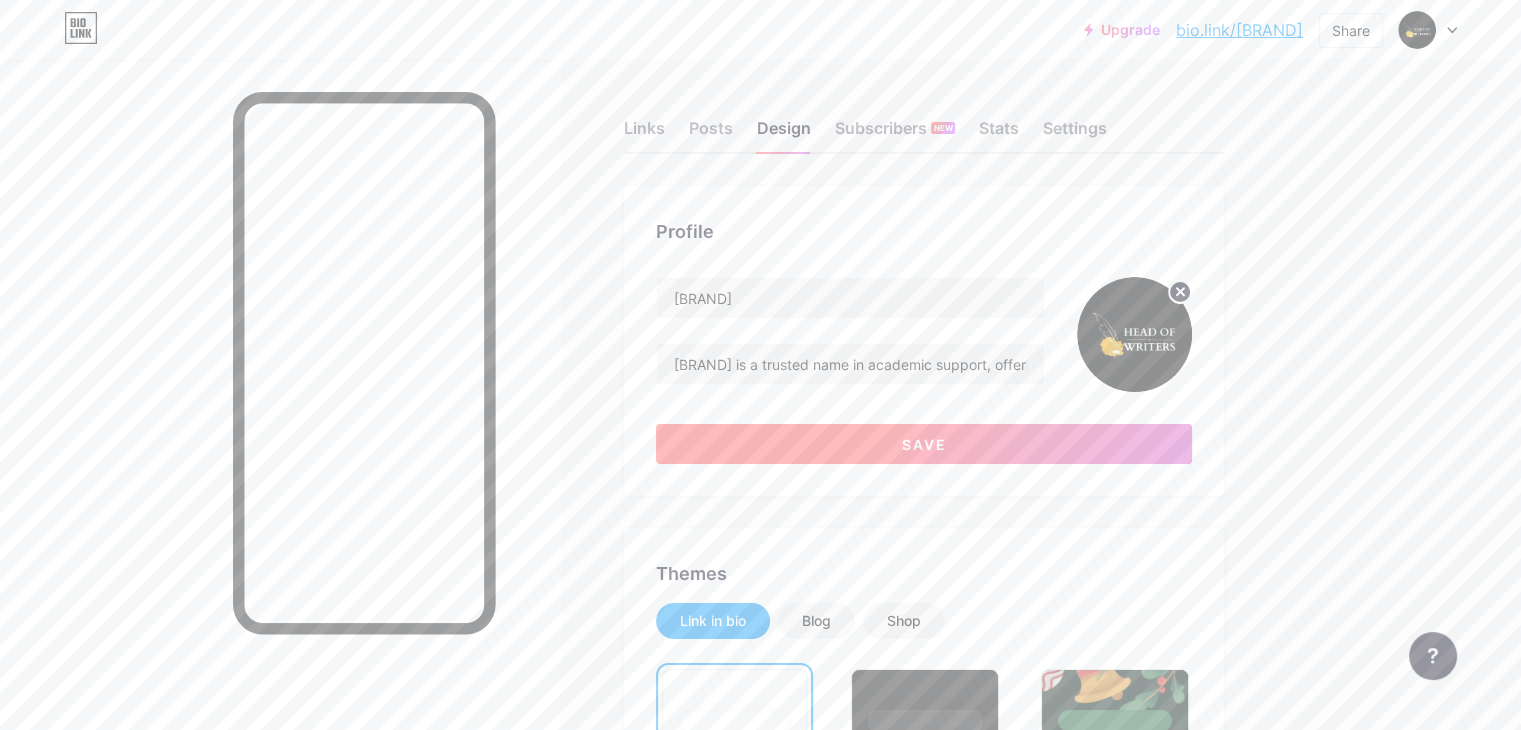 click on "Save" at bounding box center [924, 444] 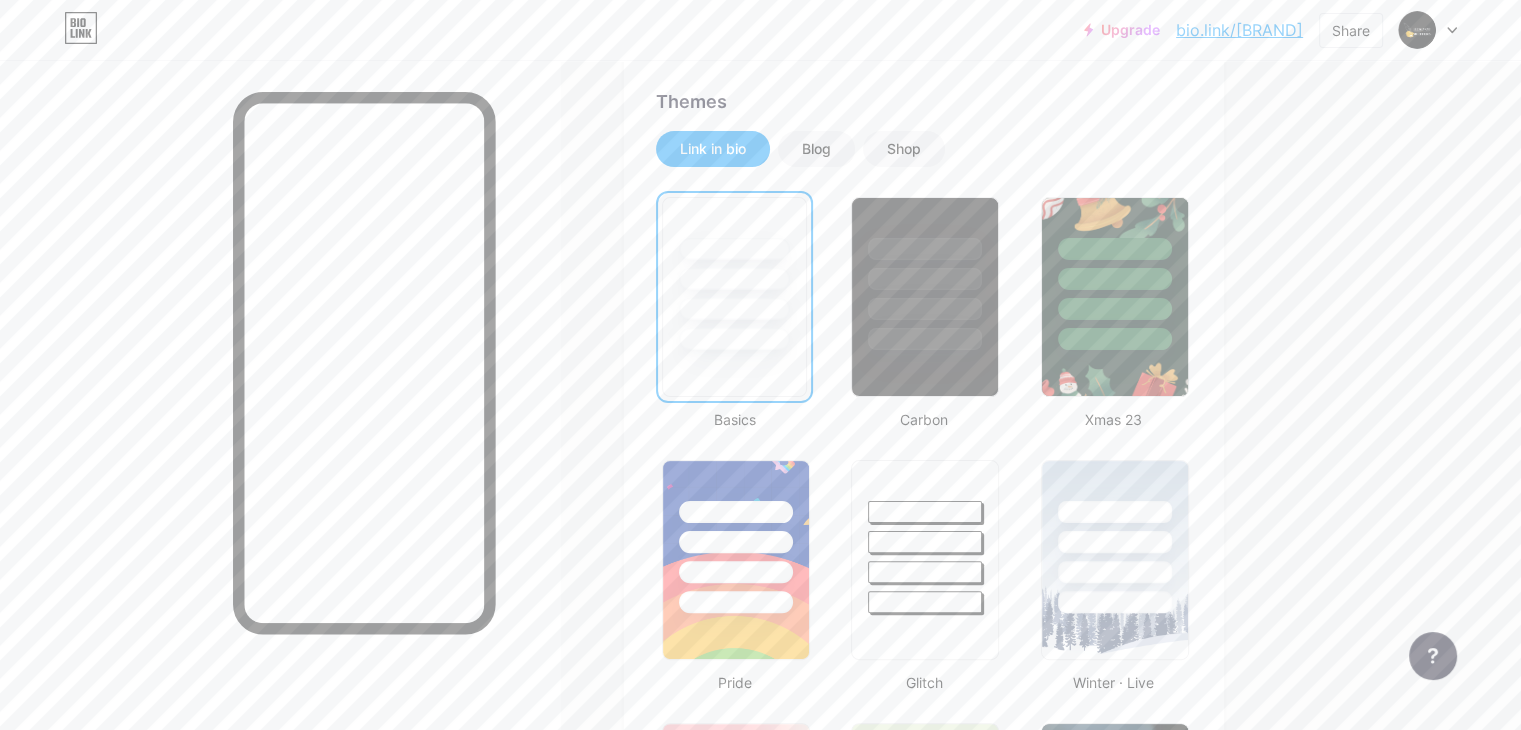 scroll, scrollTop: 406, scrollLeft: 0, axis: vertical 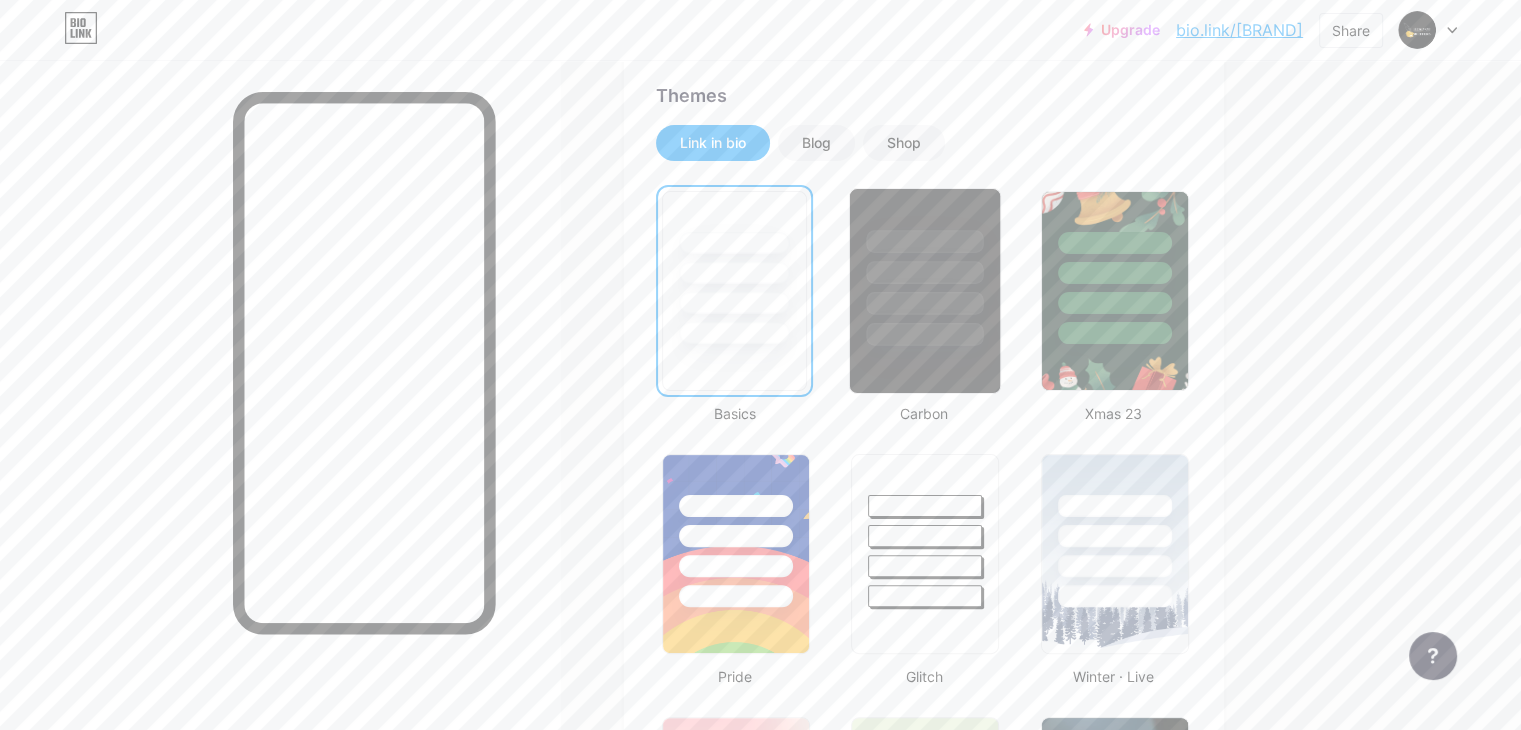 click at bounding box center (925, 303) 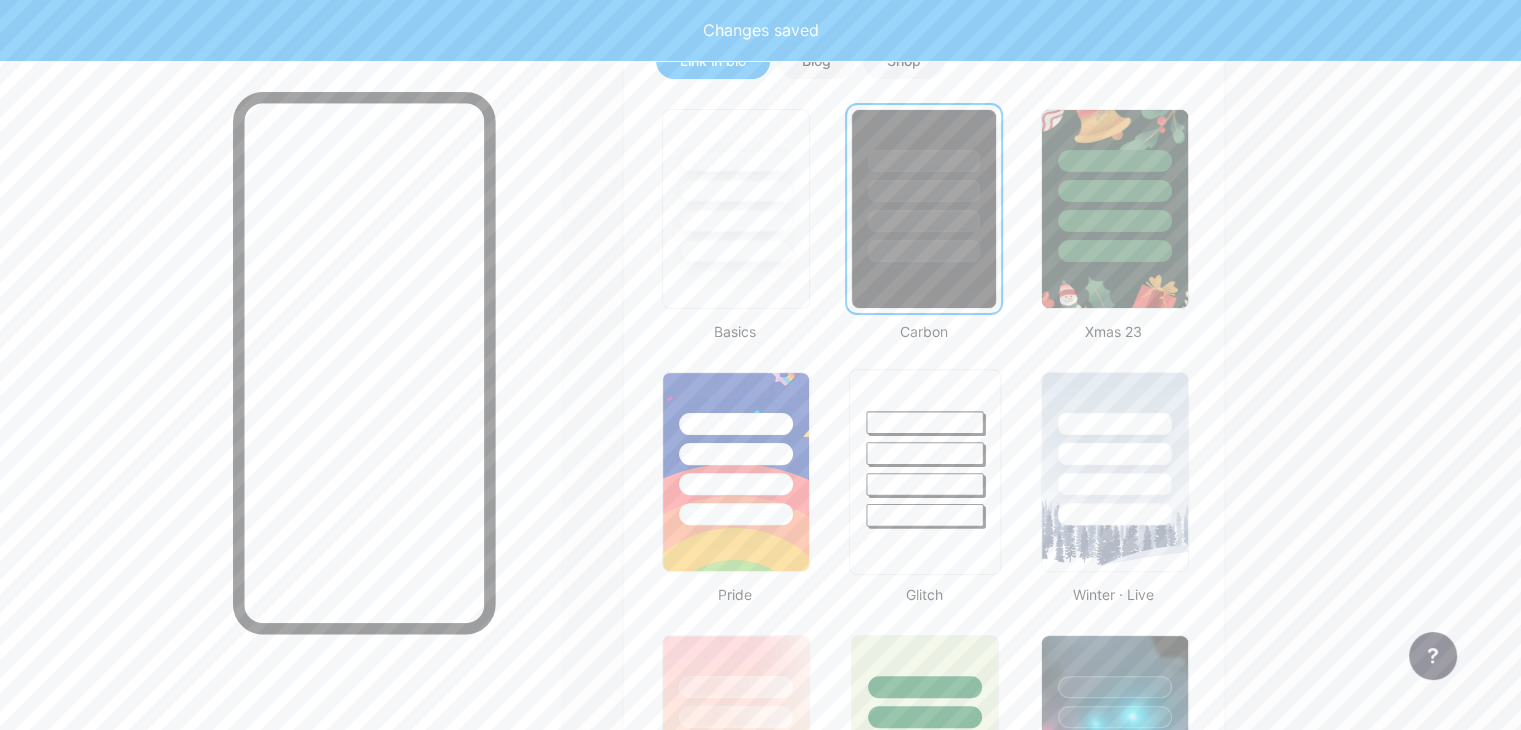 scroll, scrollTop: 504, scrollLeft: 0, axis: vertical 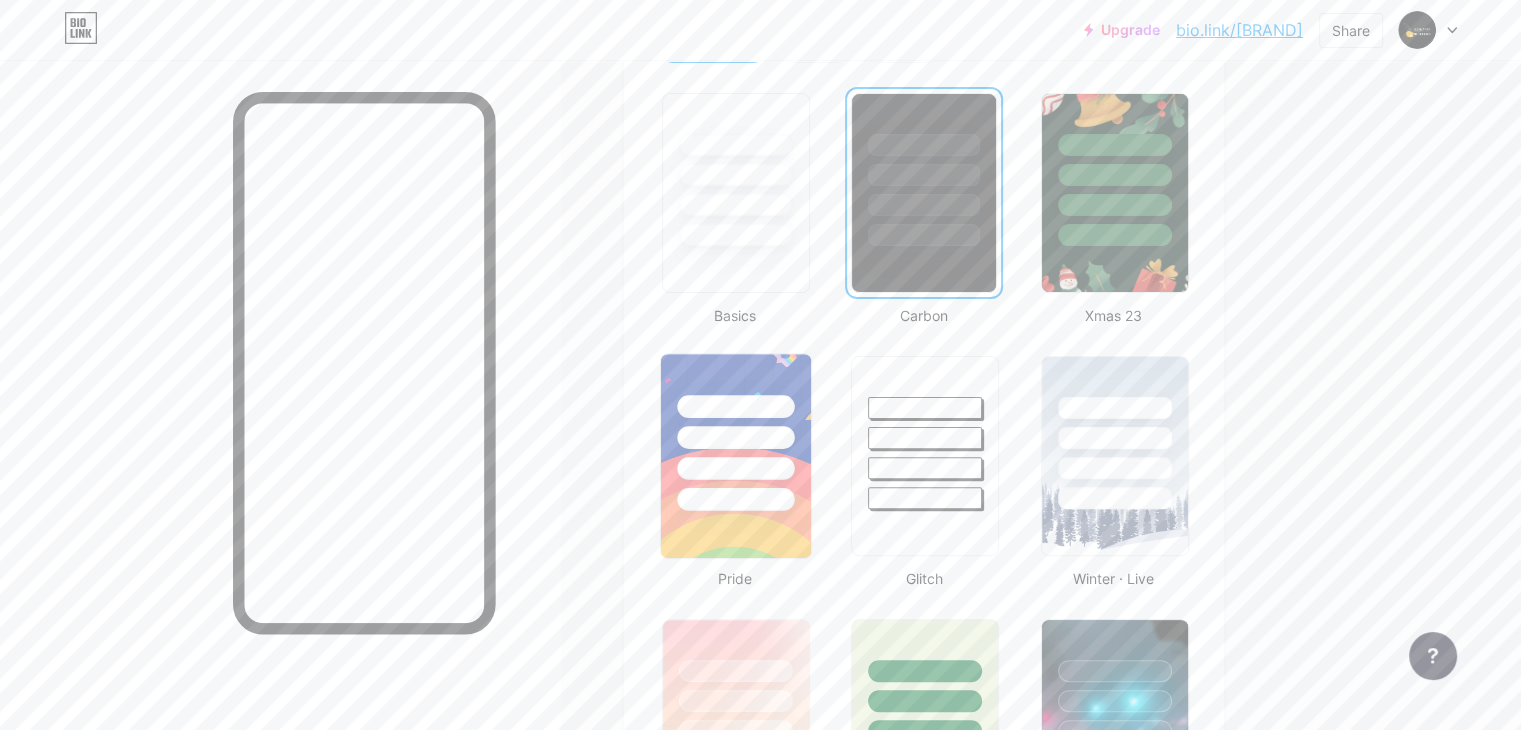 click at bounding box center [735, 468] 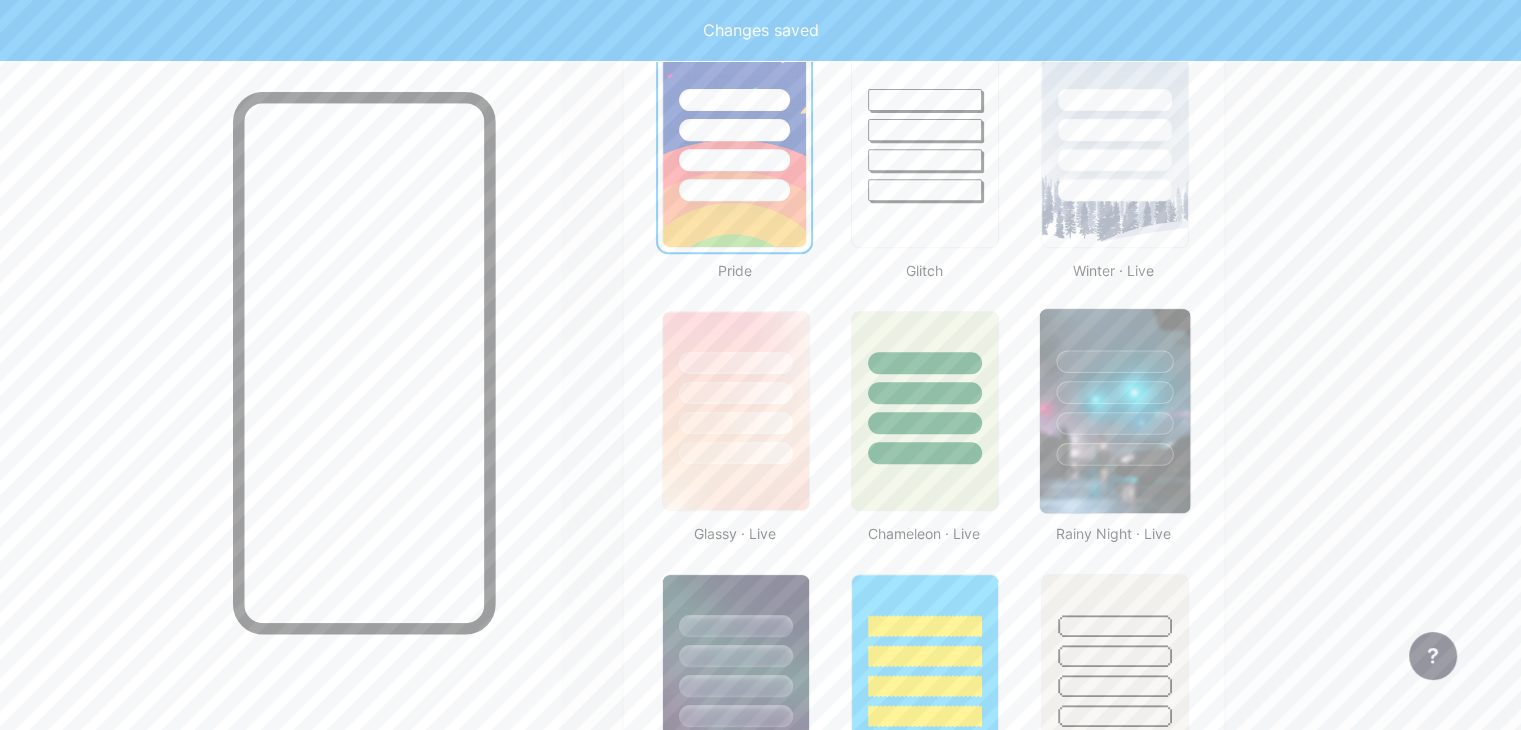 scroll, scrollTop: 816, scrollLeft: 0, axis: vertical 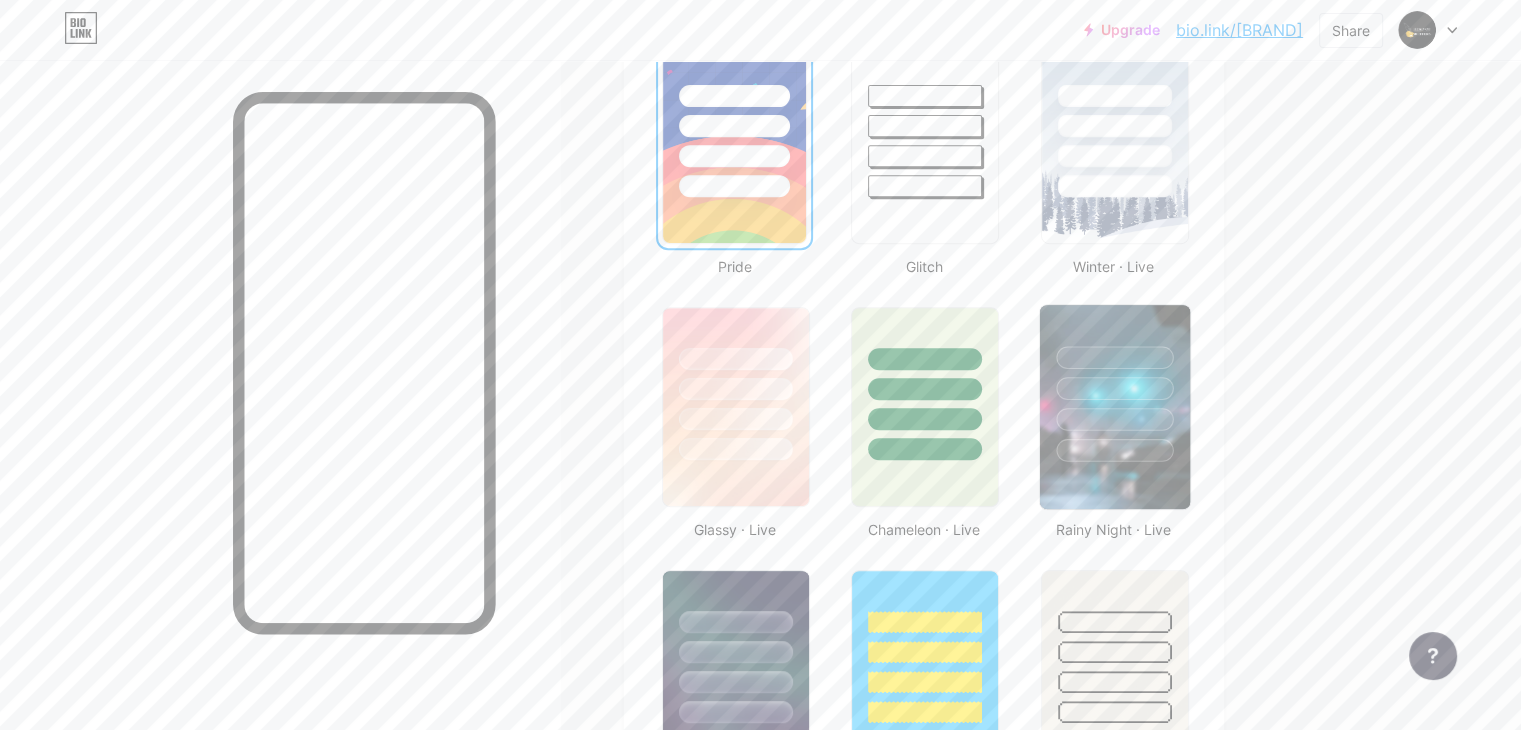 click at bounding box center (1114, 450) 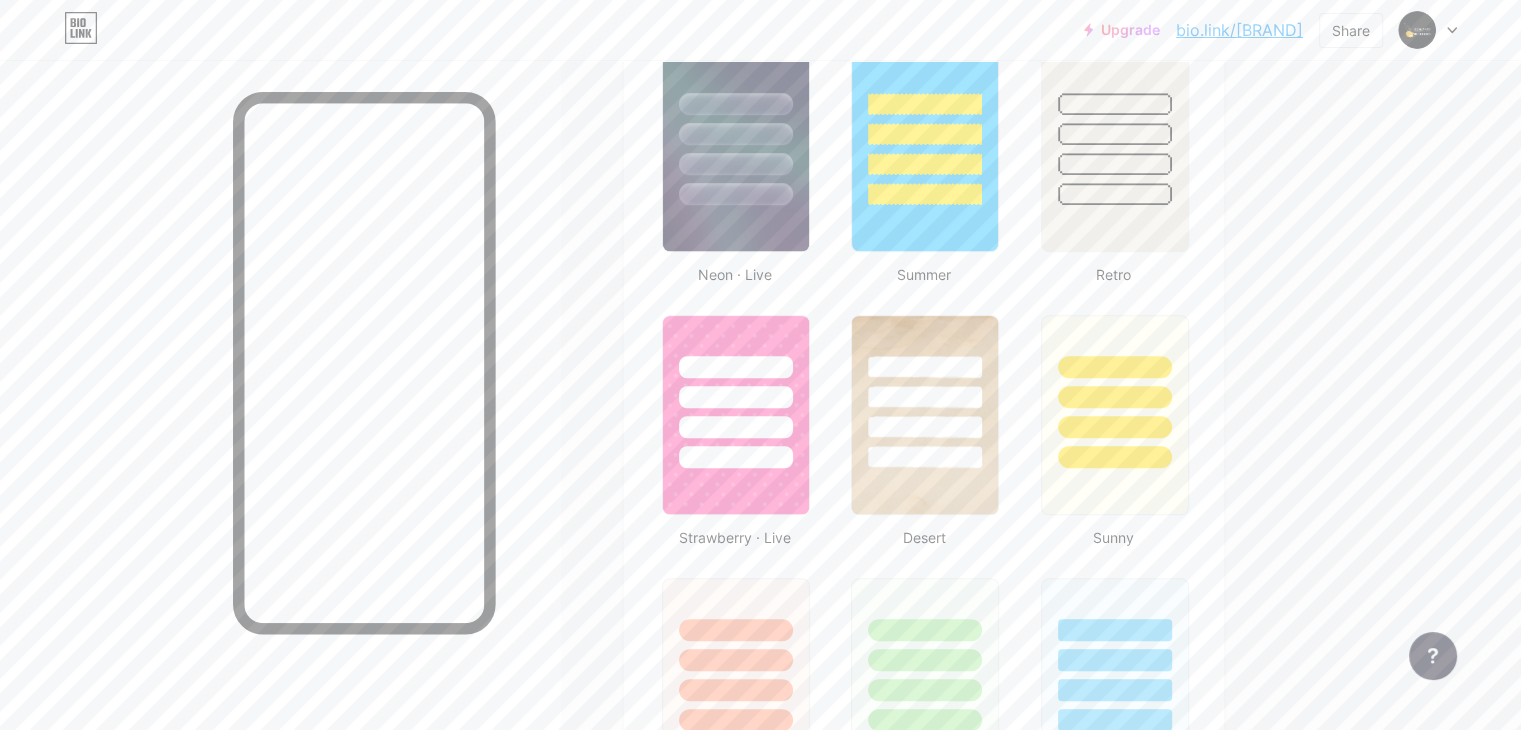 scroll, scrollTop: 1336, scrollLeft: 0, axis: vertical 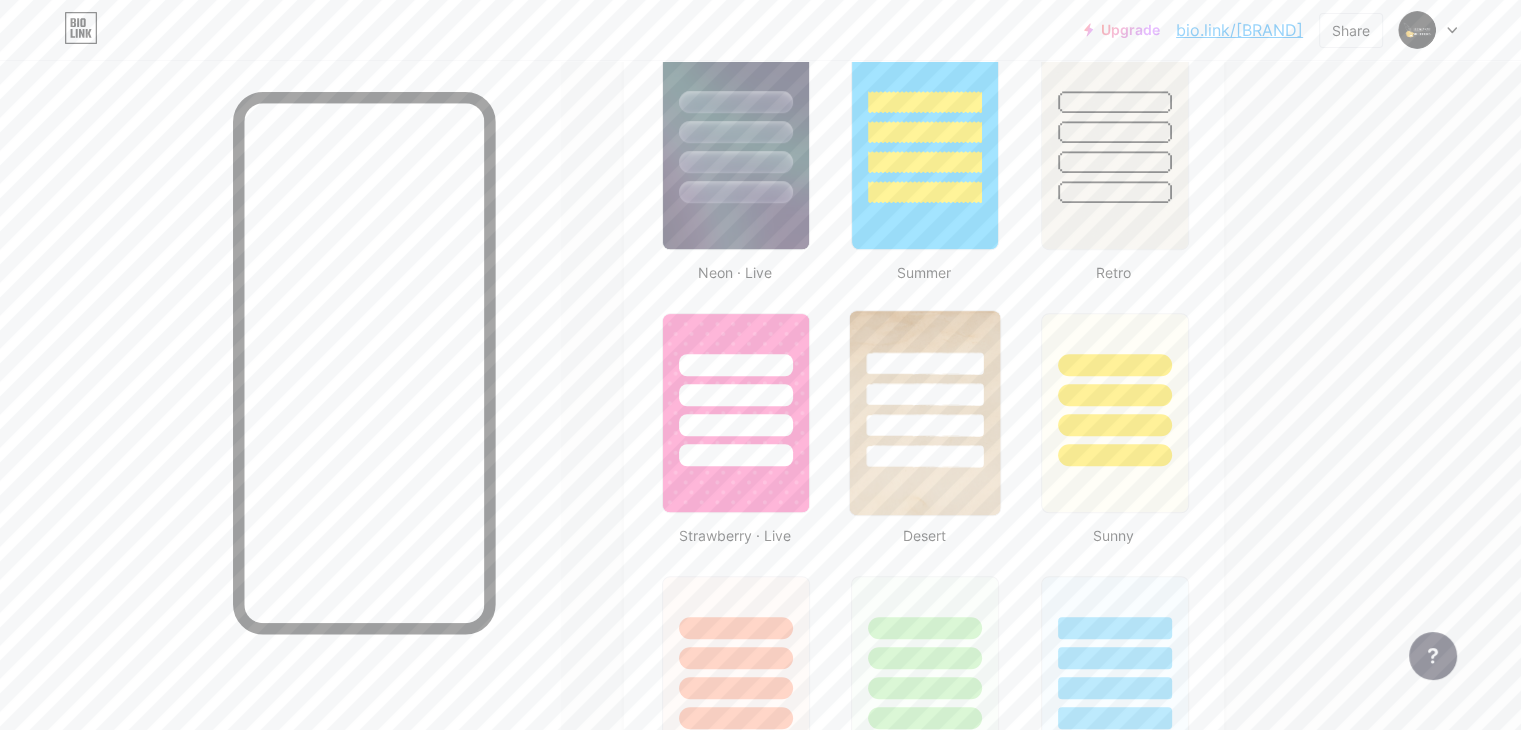 click at bounding box center [925, 425] 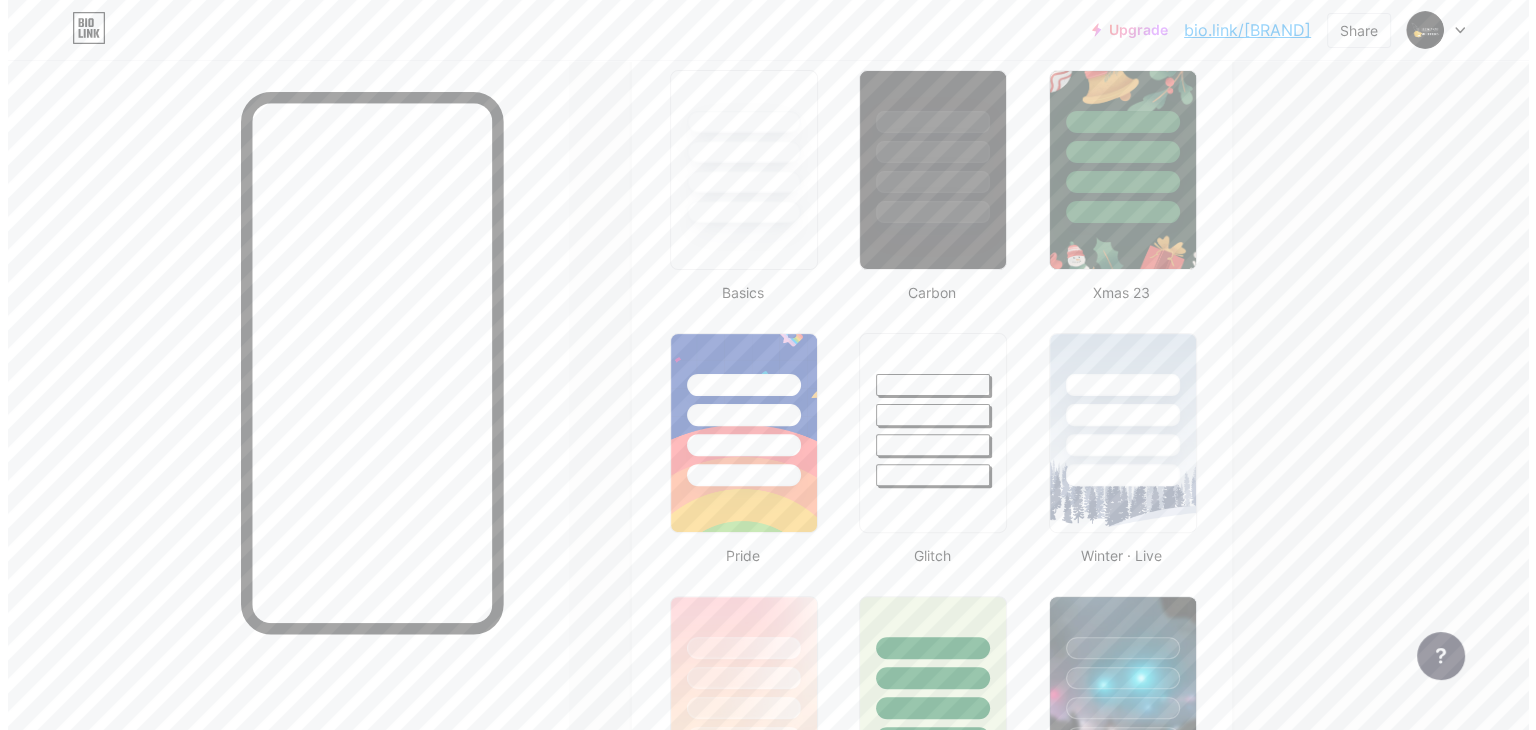 scroll, scrollTop: 0, scrollLeft: 0, axis: both 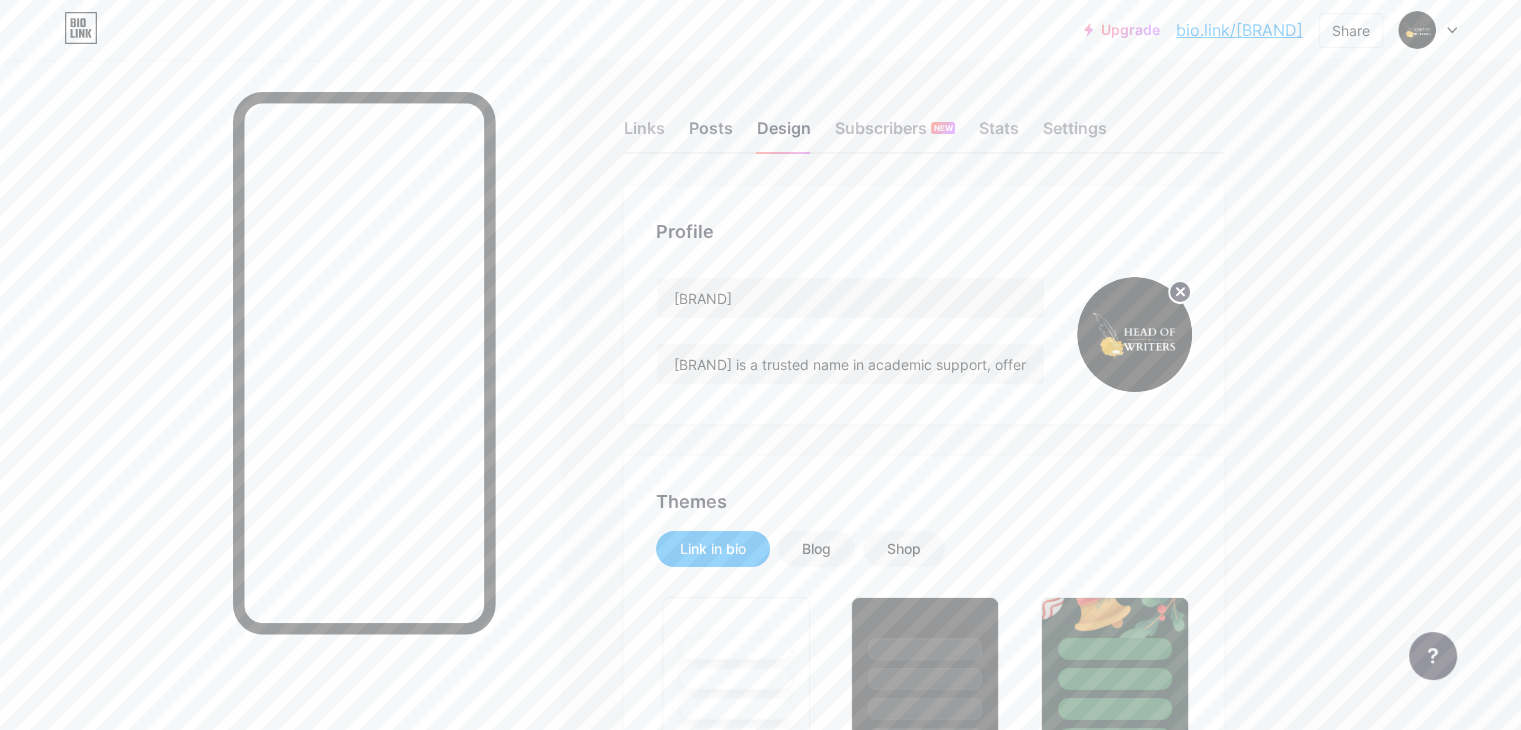 click on "Posts" at bounding box center [711, 134] 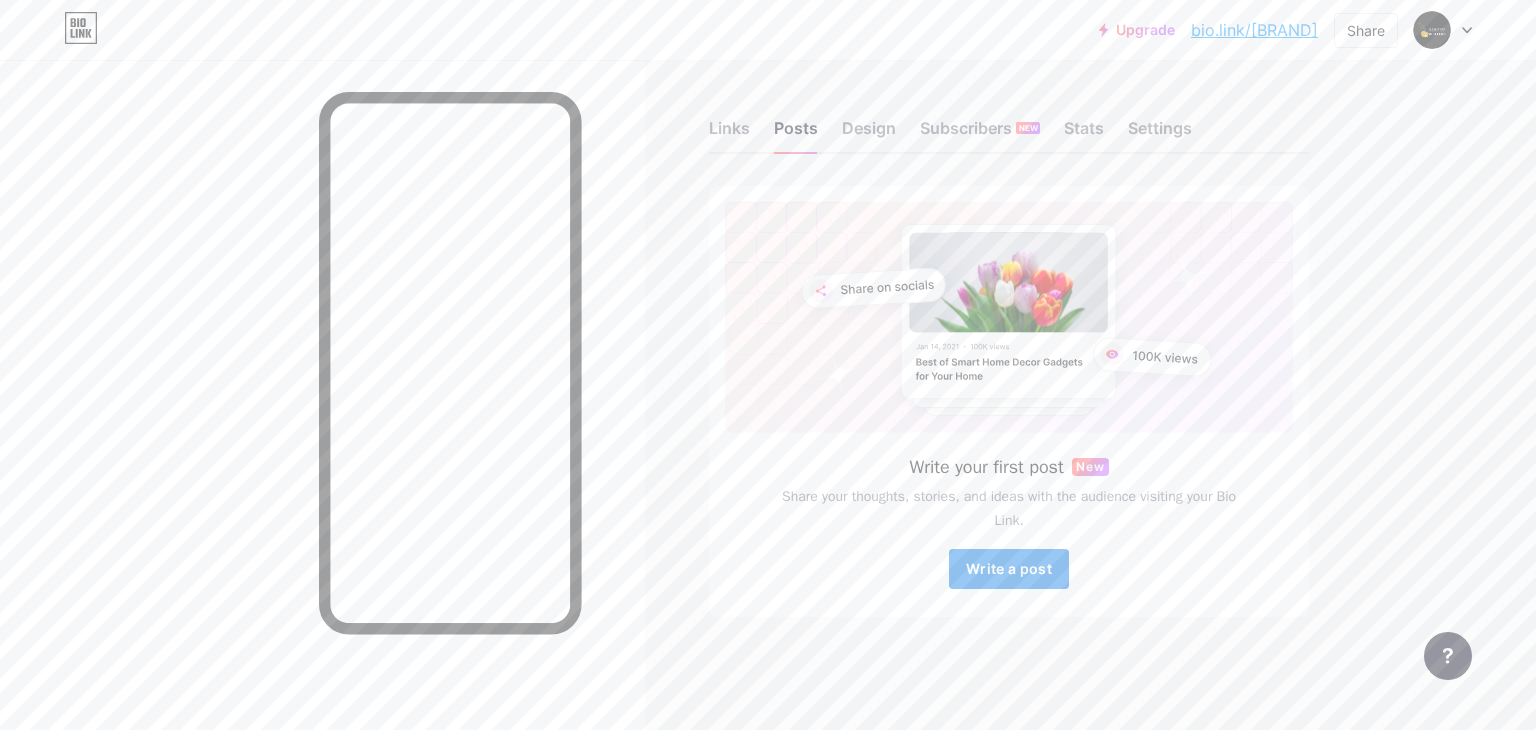 click on "Write a post" at bounding box center (1009, 568) 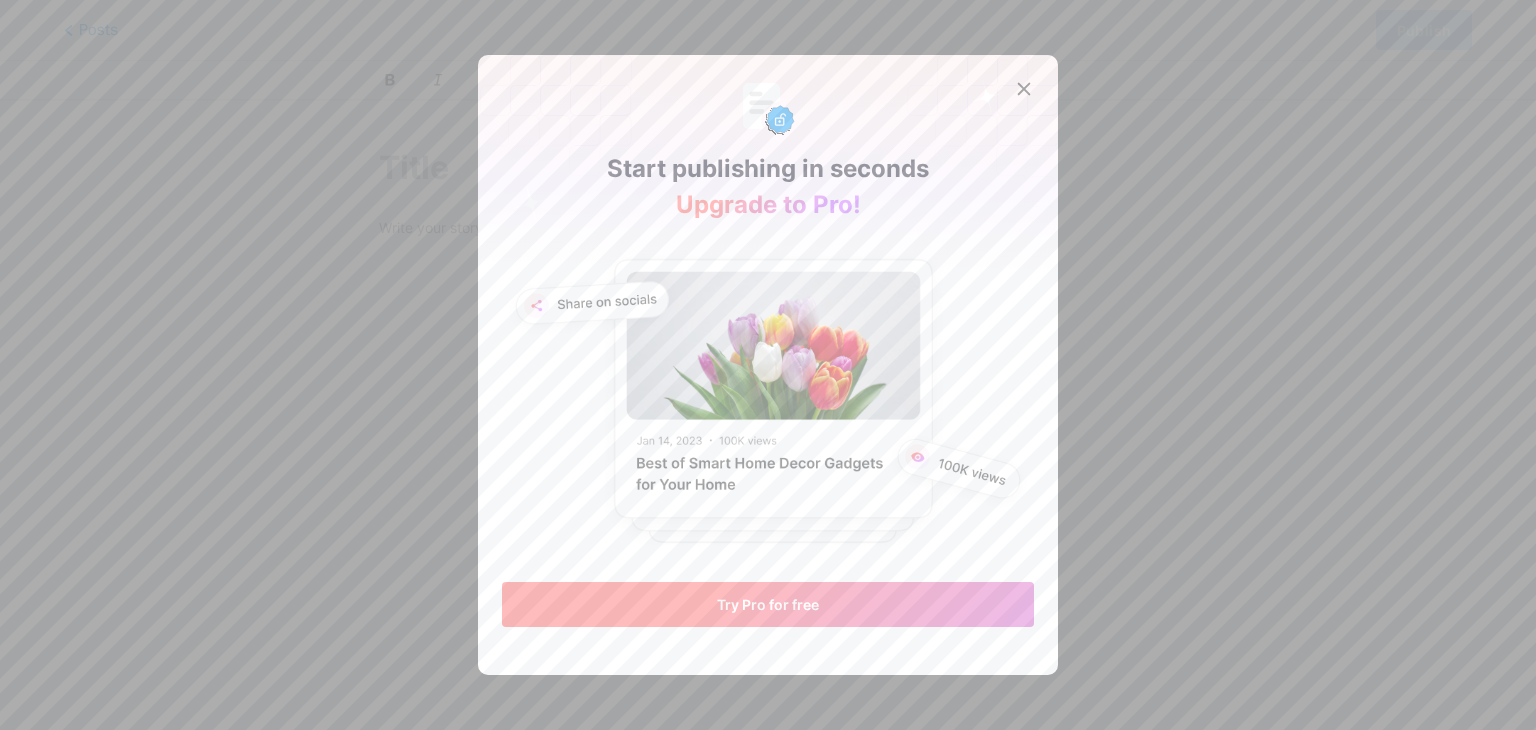 click on "Try Pro for free" at bounding box center [768, 604] 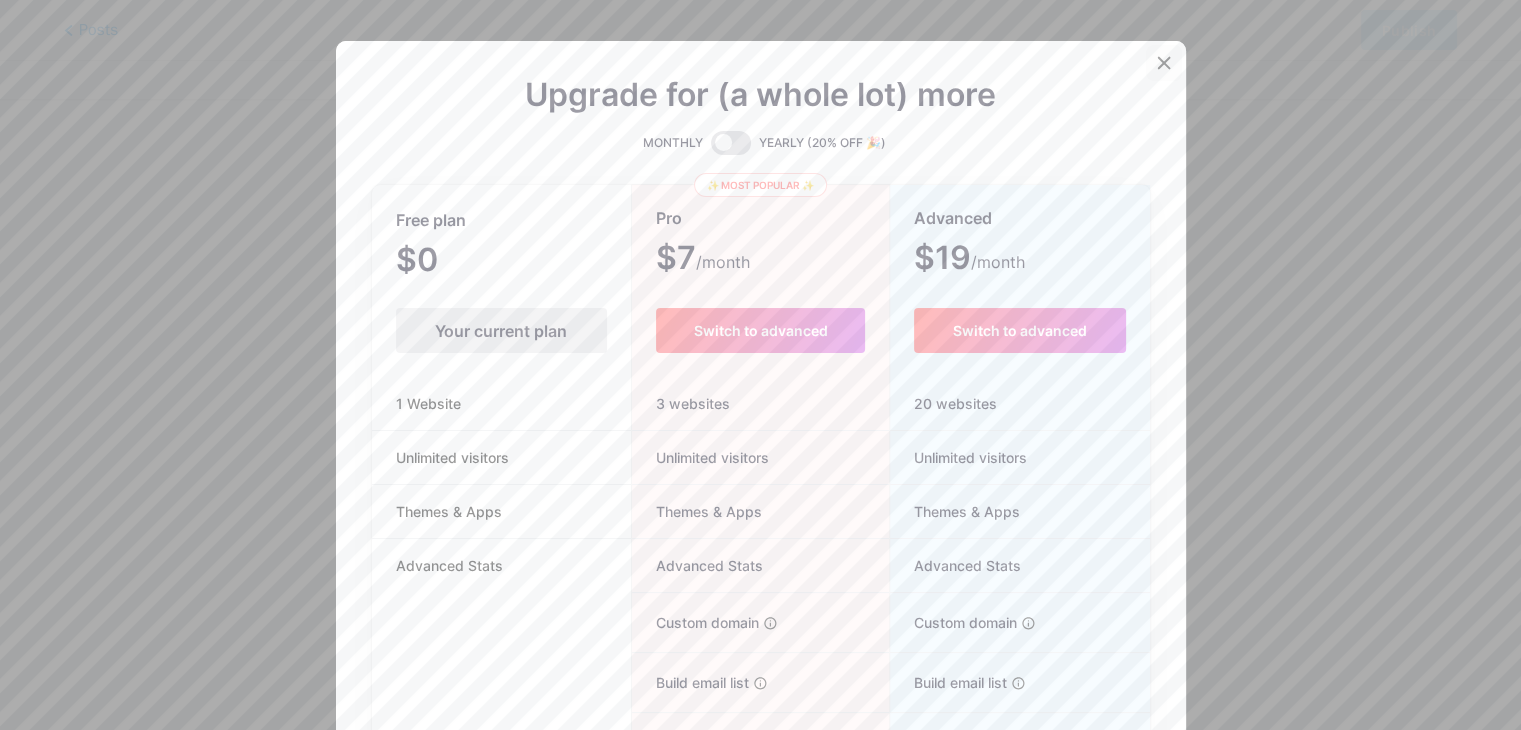 click at bounding box center [1164, 63] 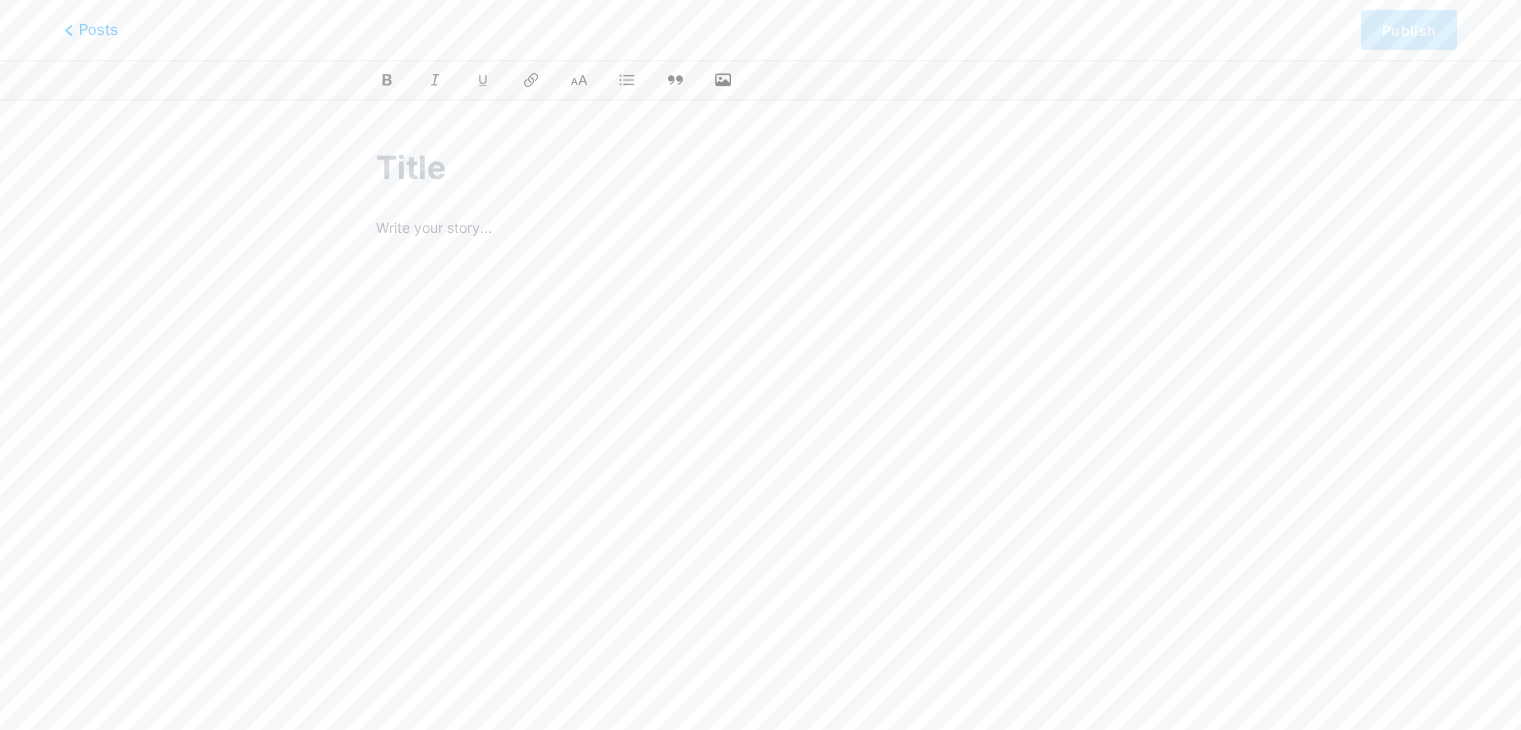 click on "This feature is only available for Pro
users.       Try Pro for free
Posts     Publish" at bounding box center (760, 390) 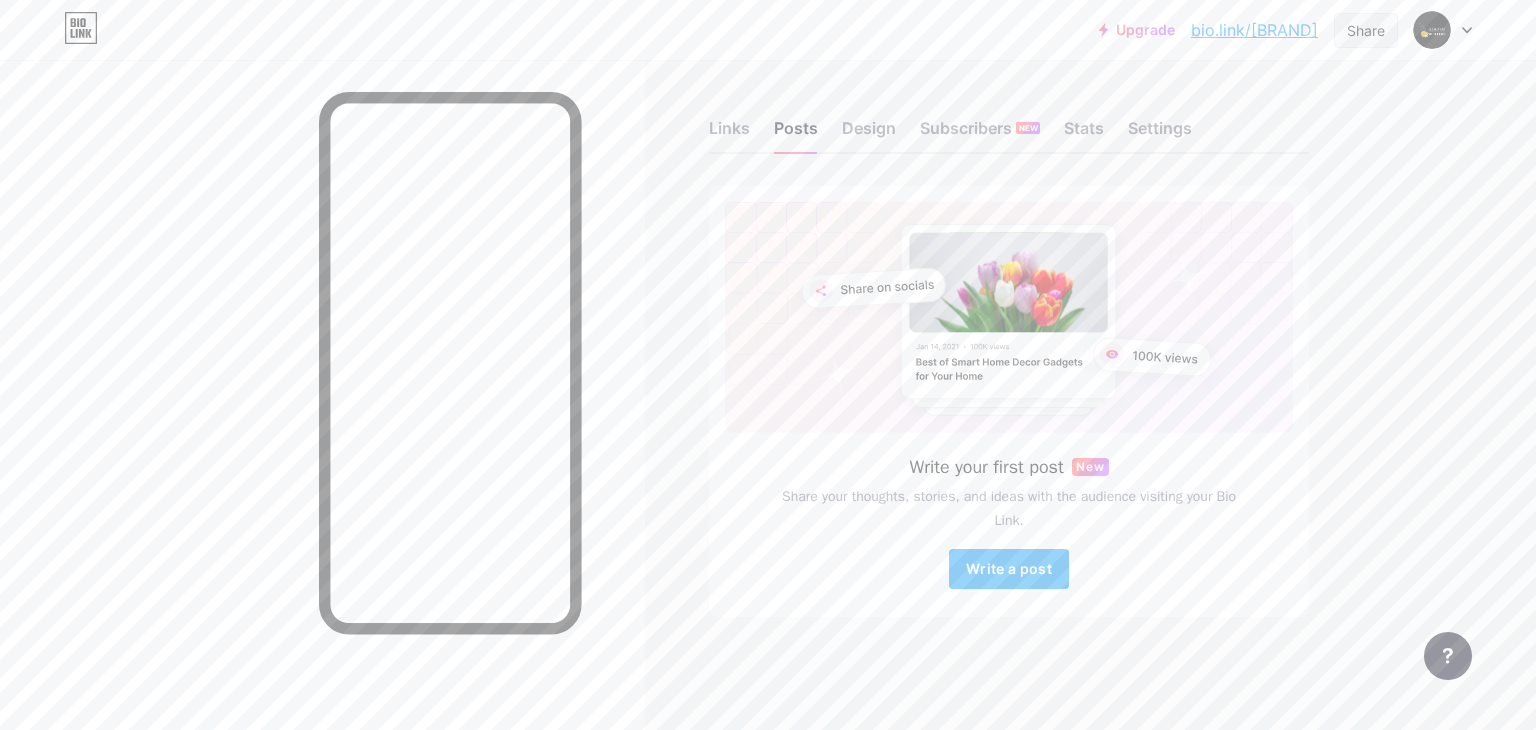click on "Share" at bounding box center [1366, 30] 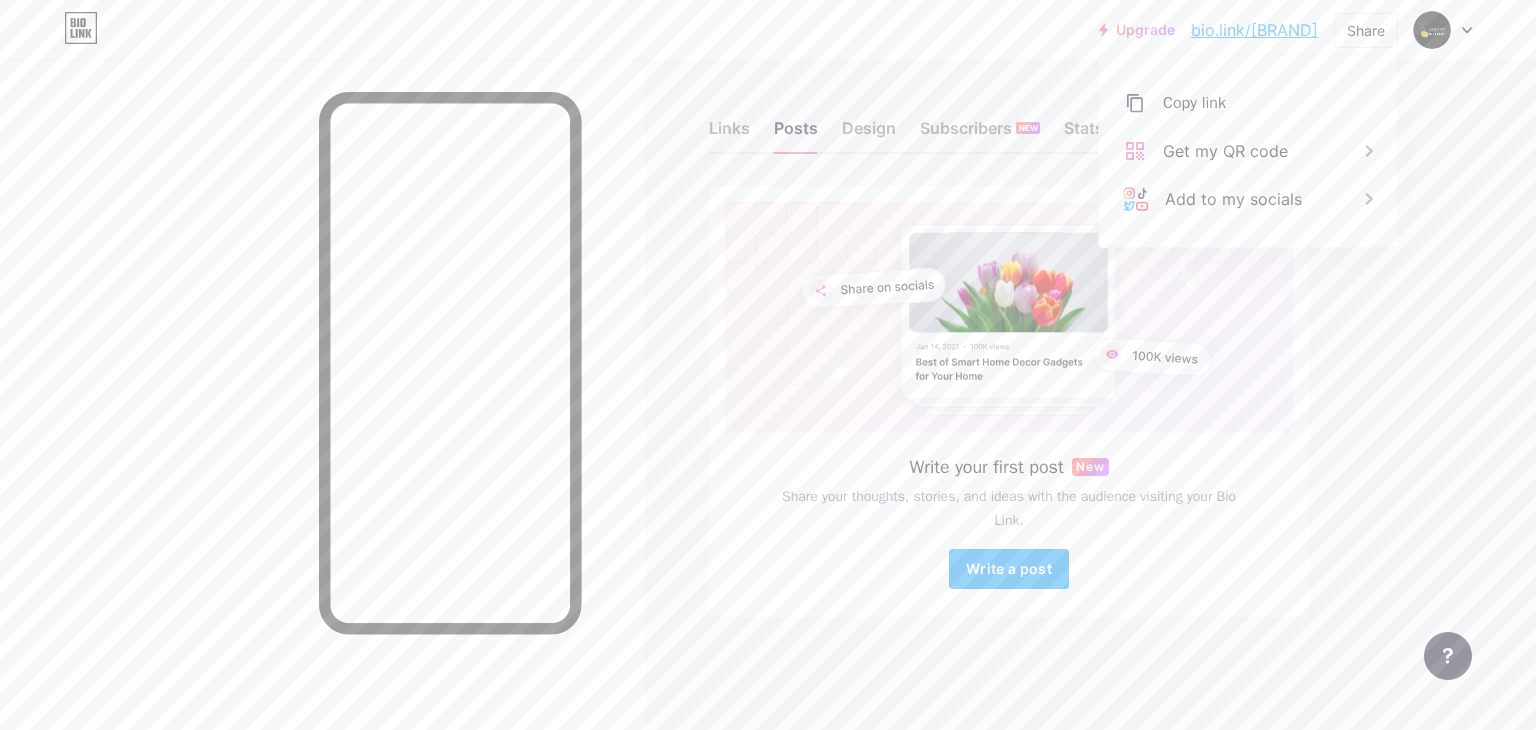 click on "bio.link/headofwriters" at bounding box center [1254, 30] 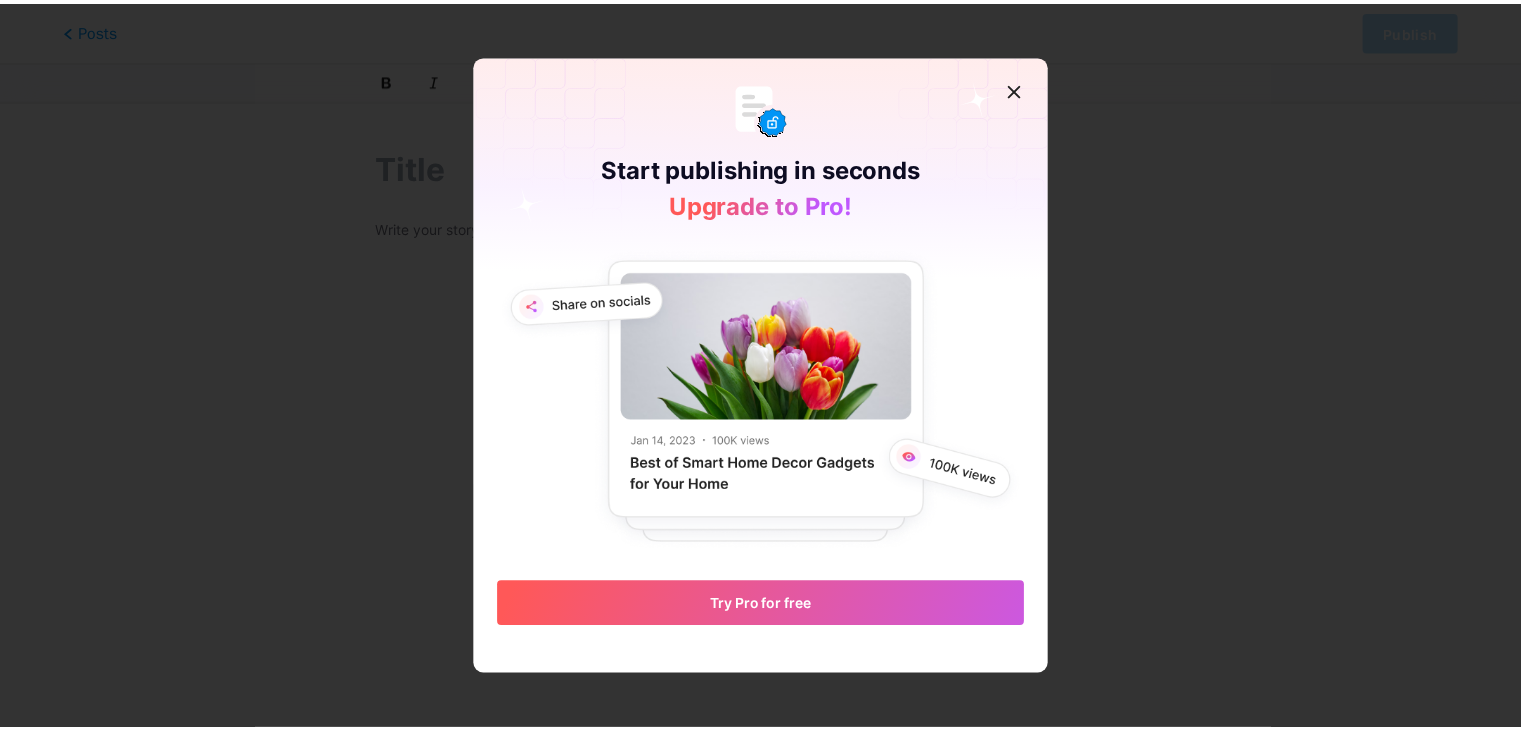scroll, scrollTop: 0, scrollLeft: 0, axis: both 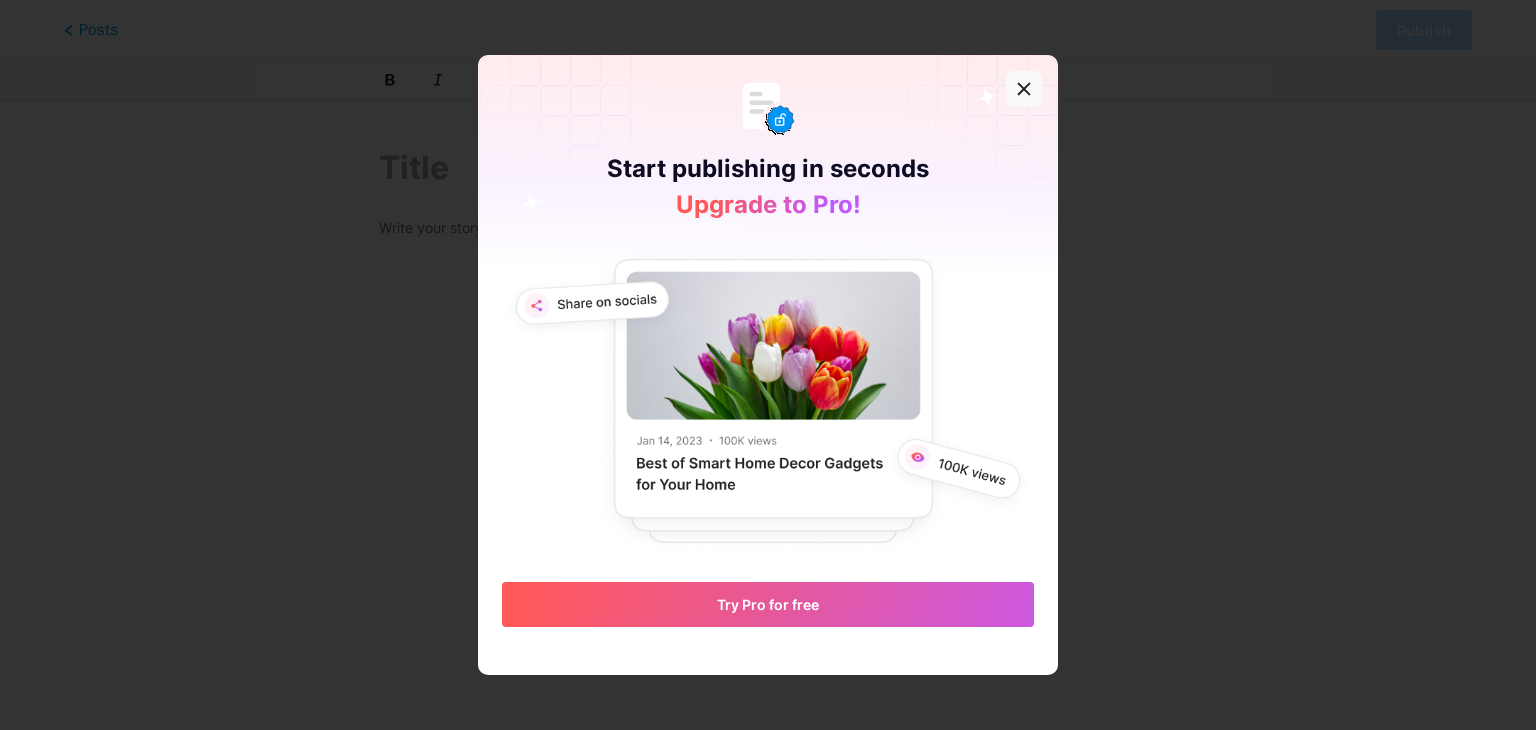 click 